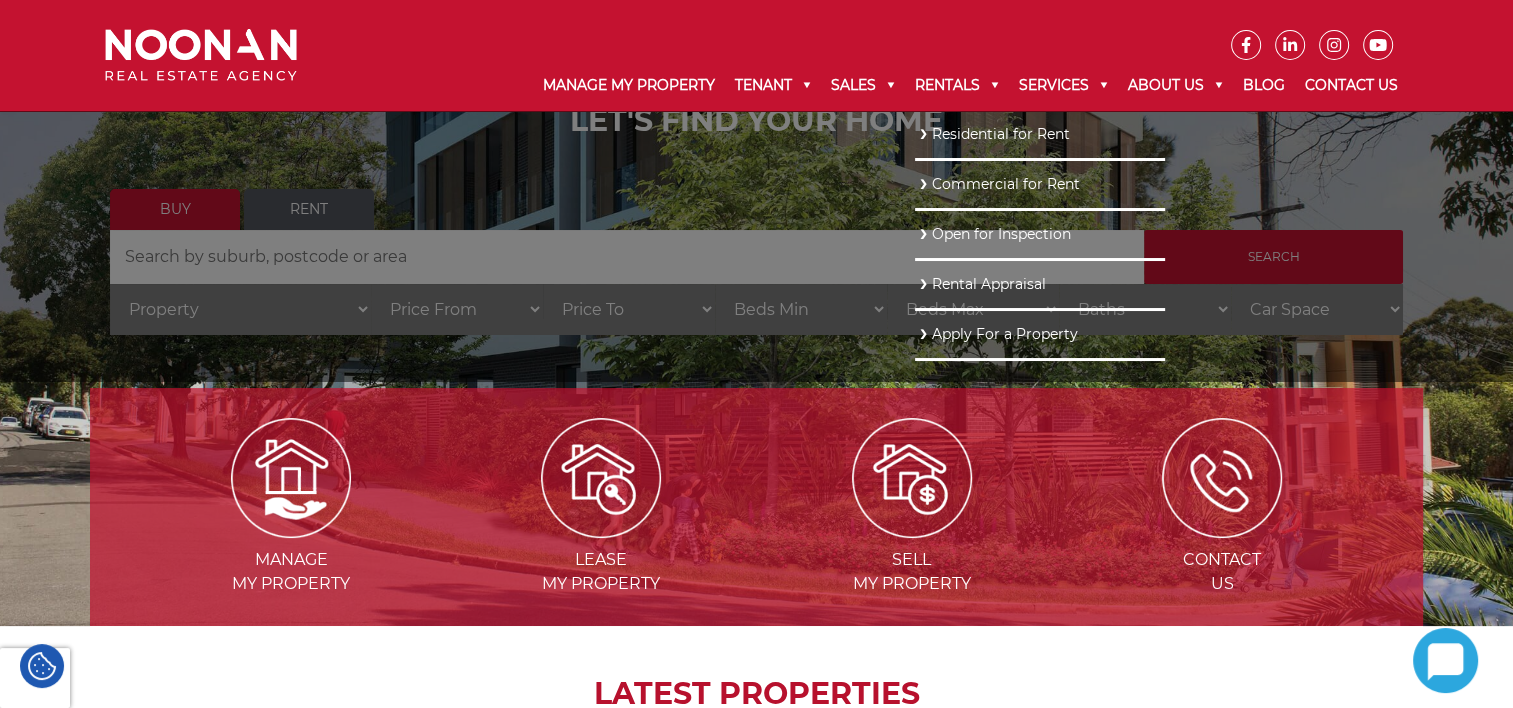 scroll, scrollTop: 500, scrollLeft: 0, axis: vertical 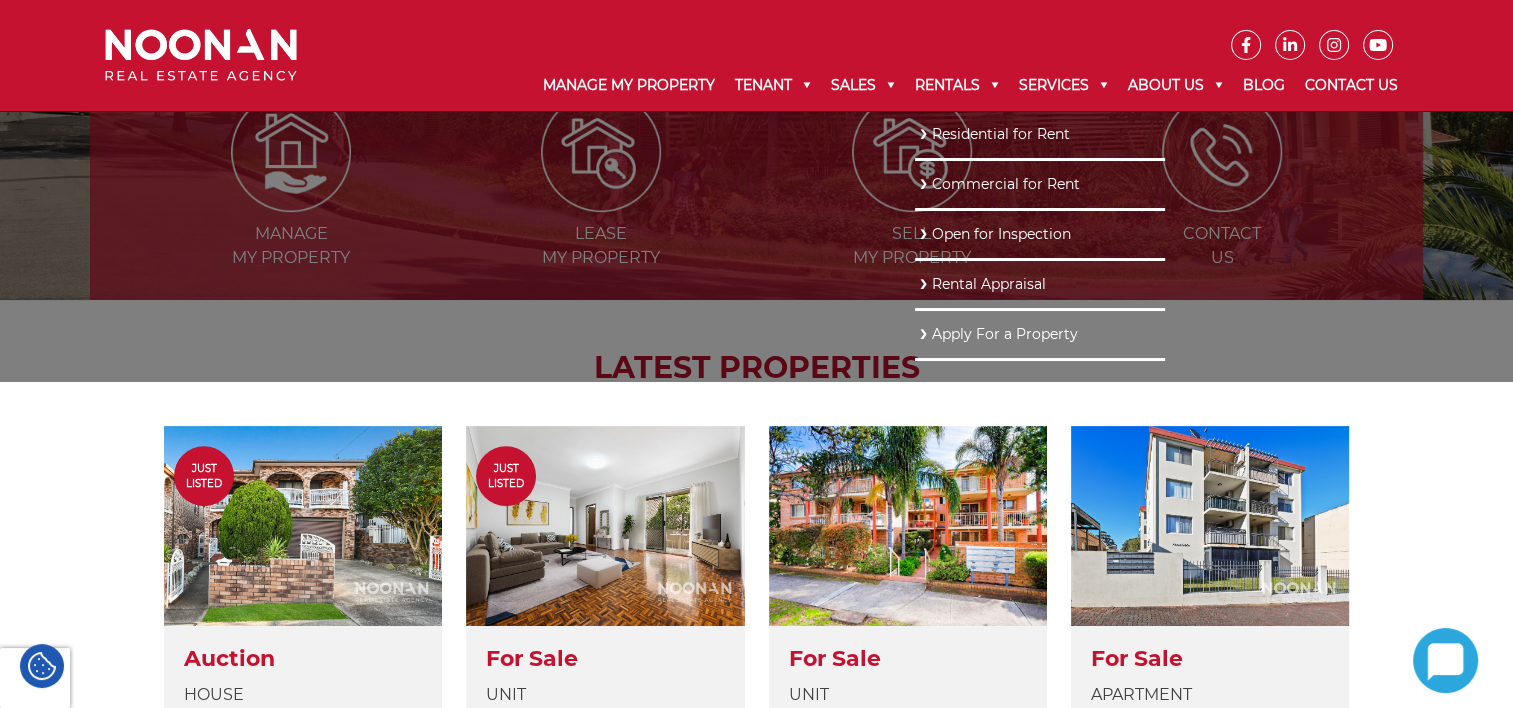 click on "Residential for Rent" at bounding box center (1040, 134) 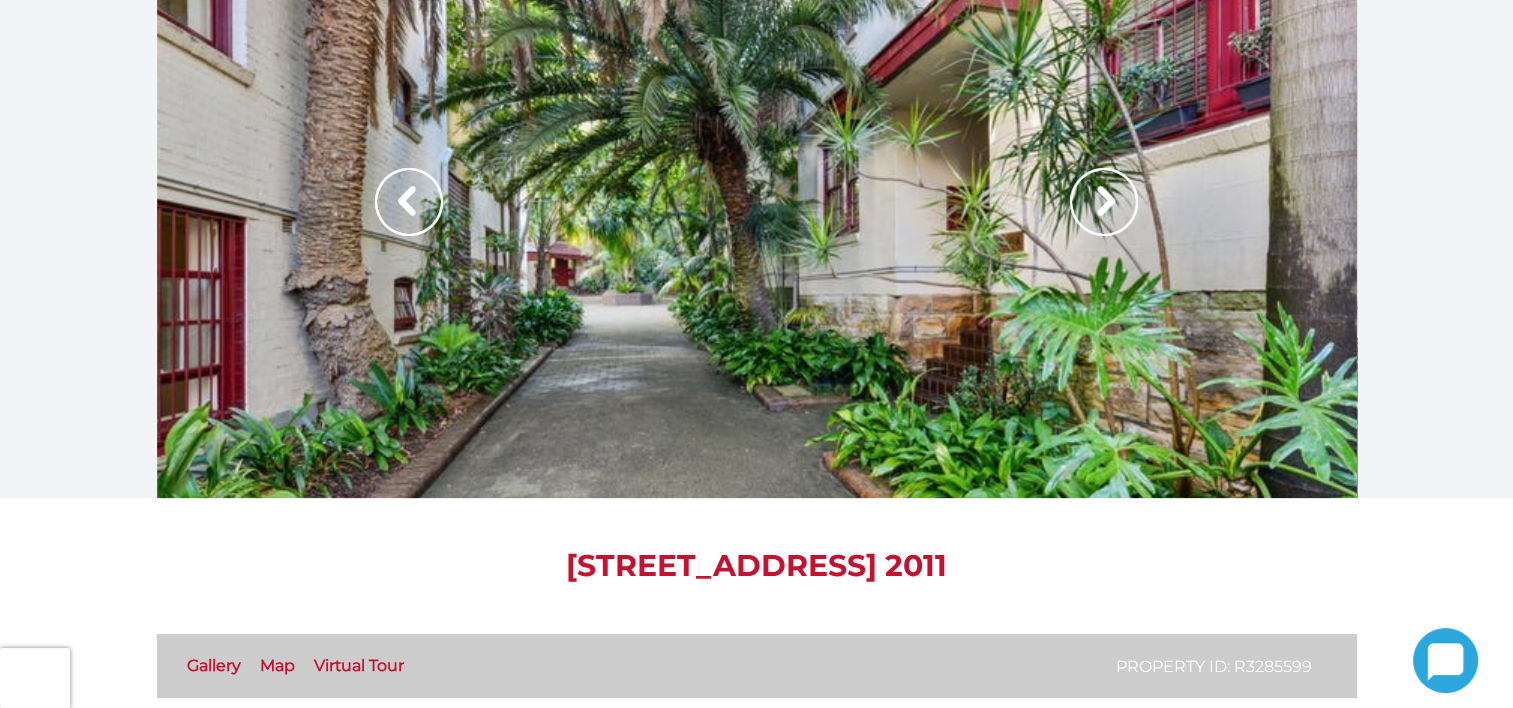 scroll, scrollTop: 200, scrollLeft: 0, axis: vertical 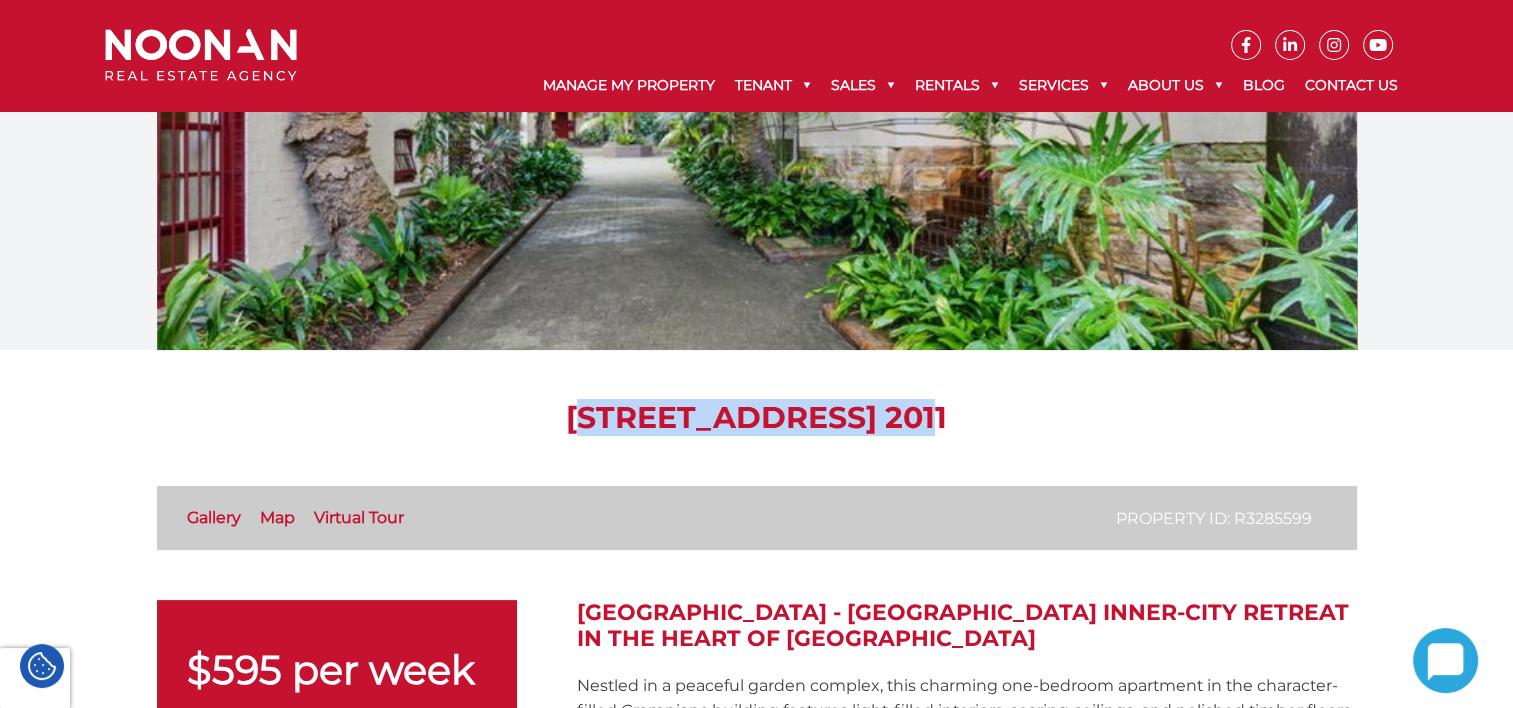 drag, startPoint x: 332, startPoint y: 420, endPoint x: 712, endPoint y: 425, distance: 380.0329 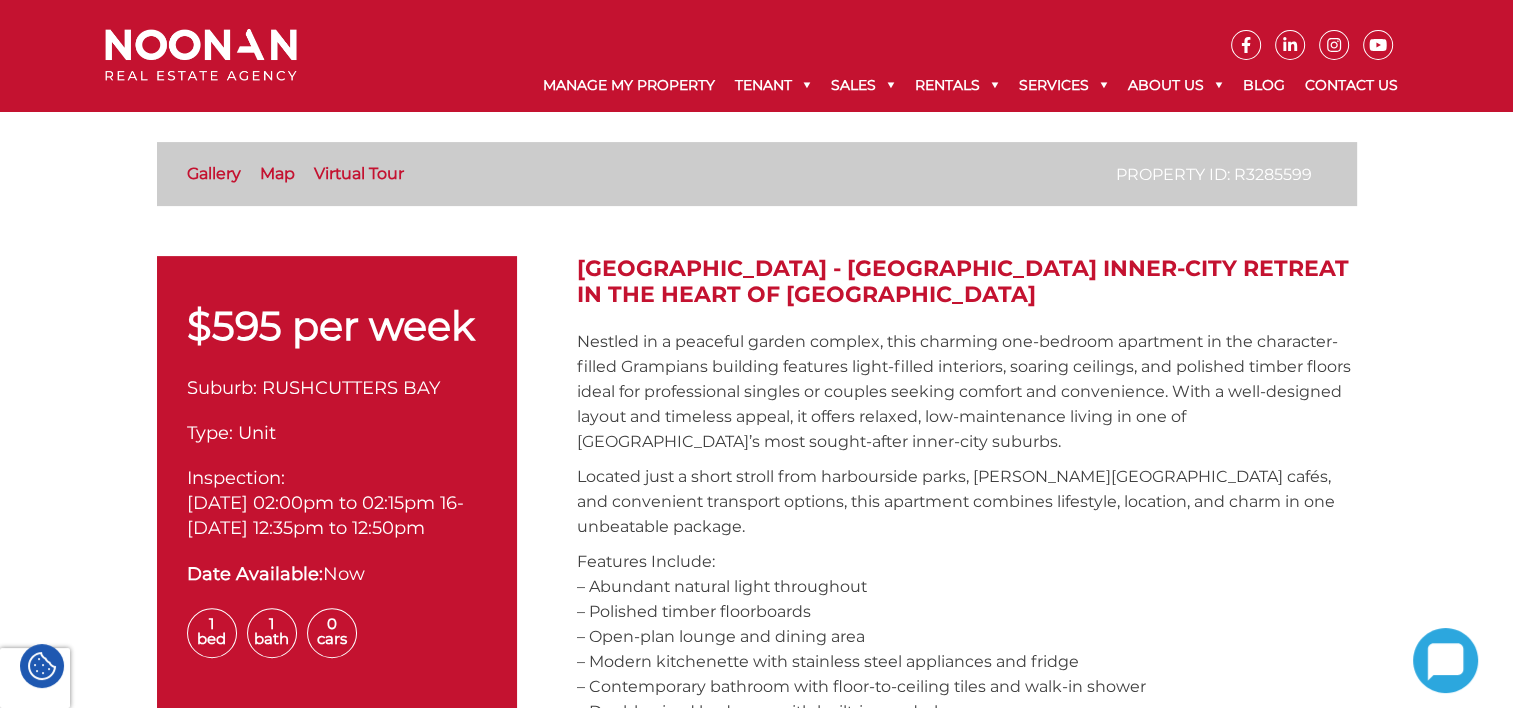 scroll, scrollTop: 400, scrollLeft: 0, axis: vertical 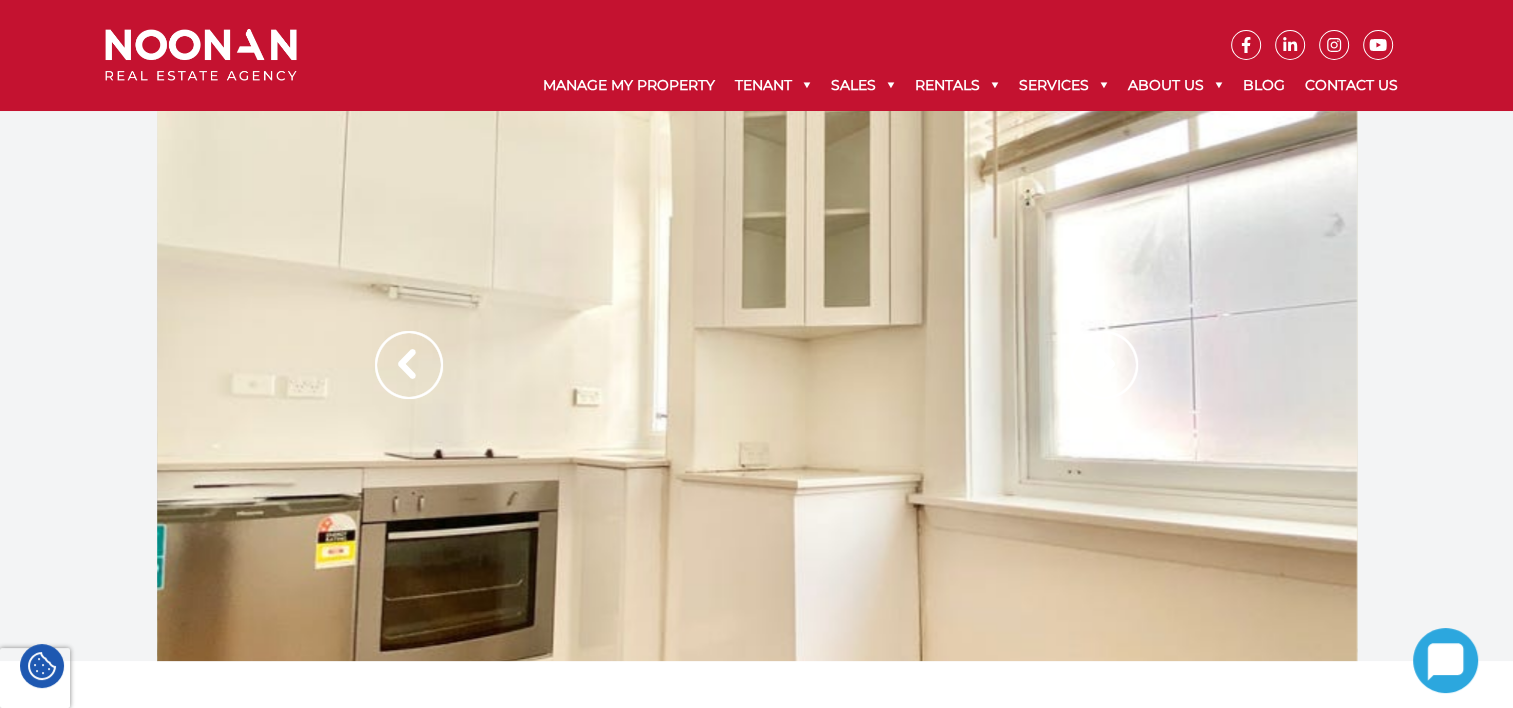 click at bounding box center (1104, 365) 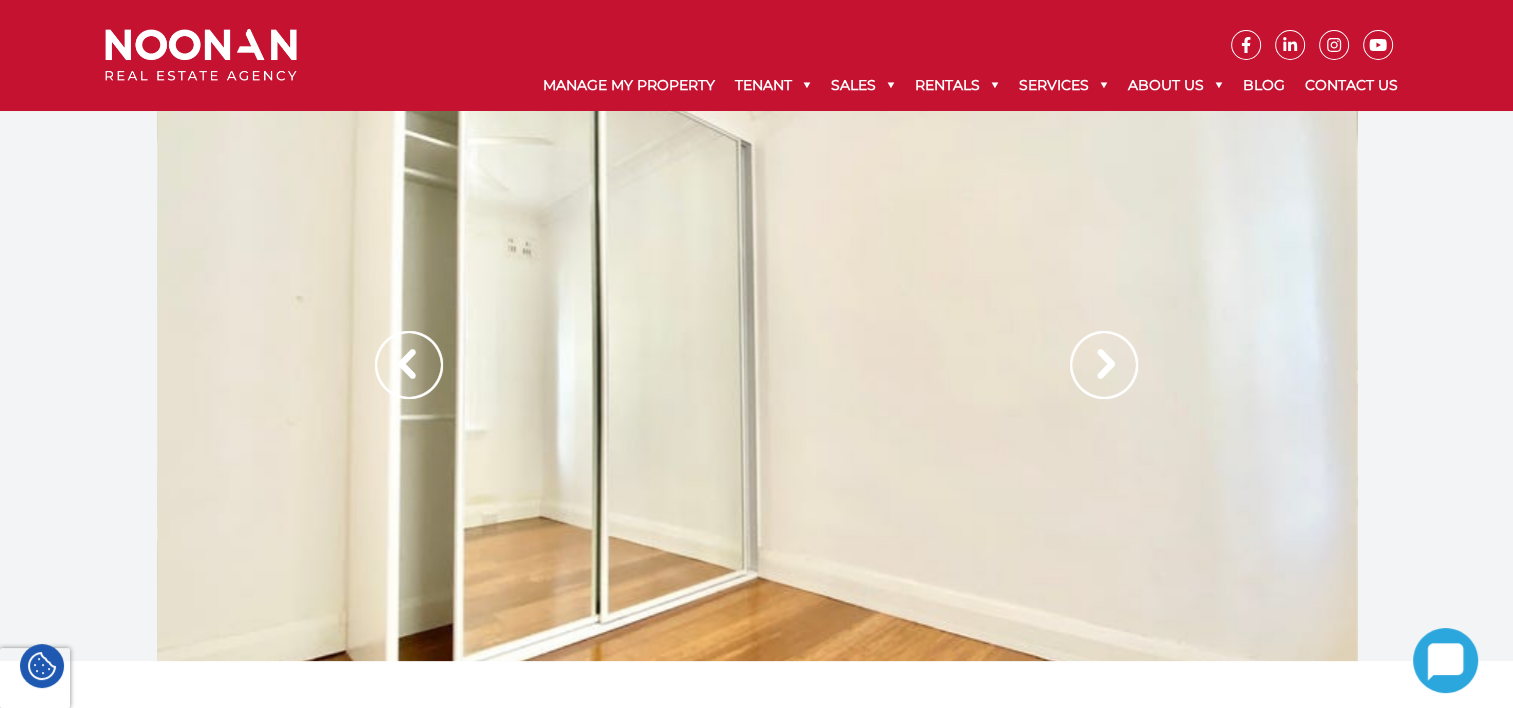 click at bounding box center [1104, 365] 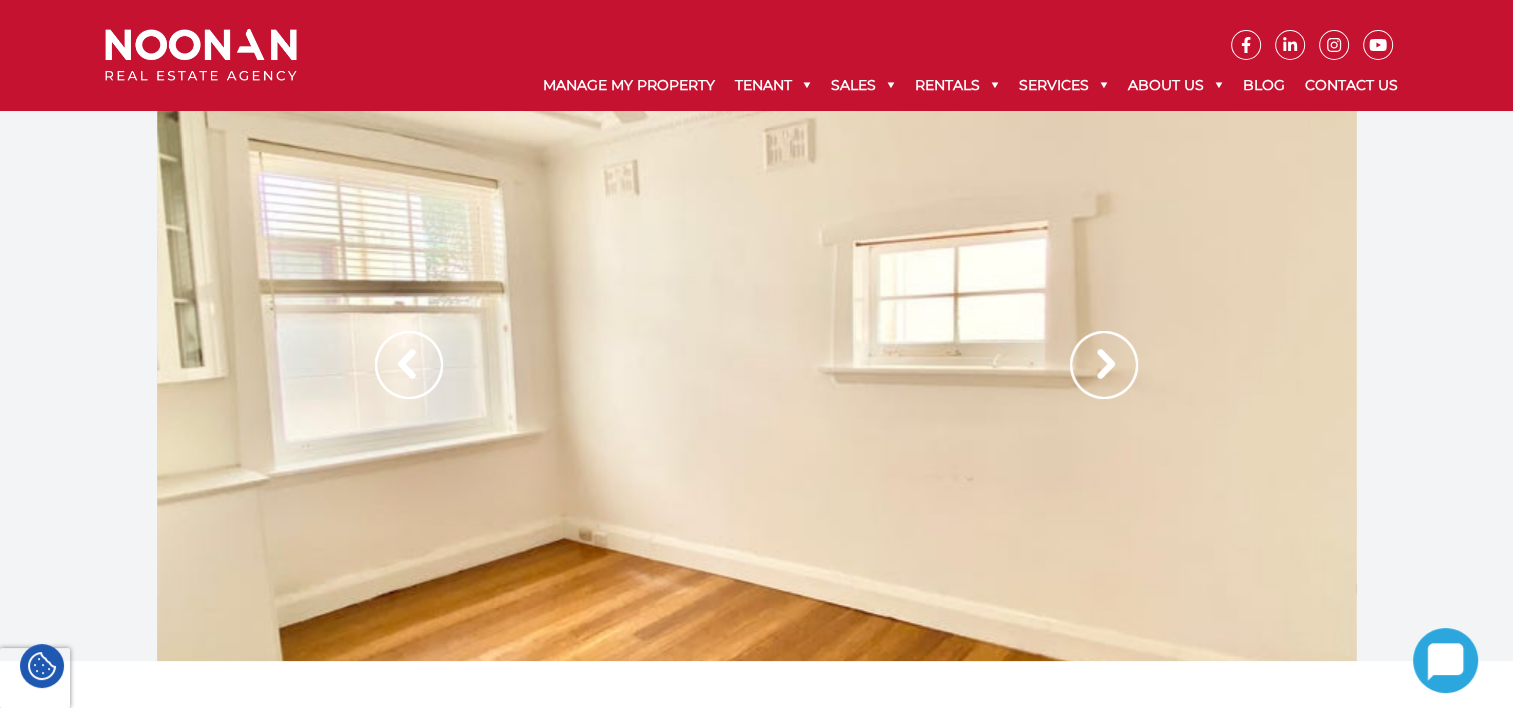 click at bounding box center (1104, 365) 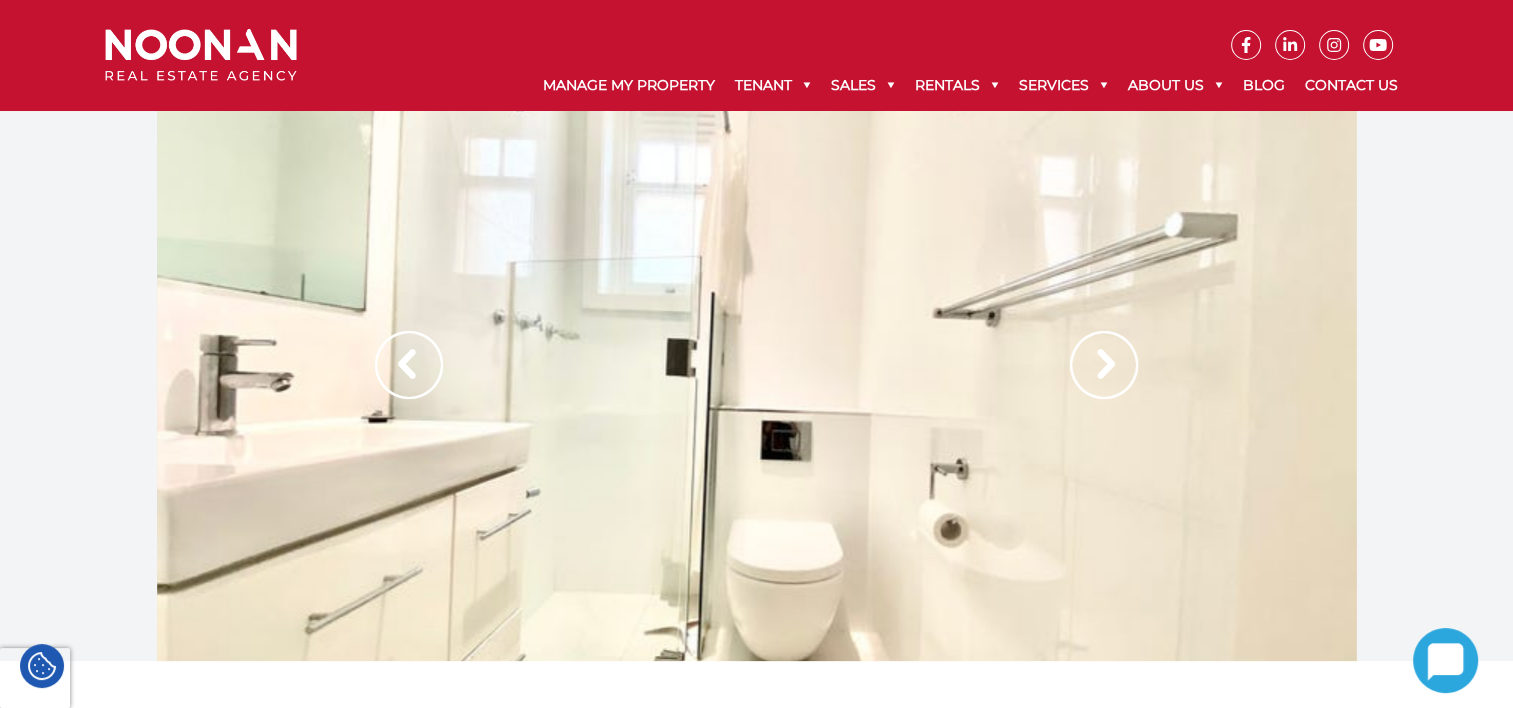 click at bounding box center [1104, 365] 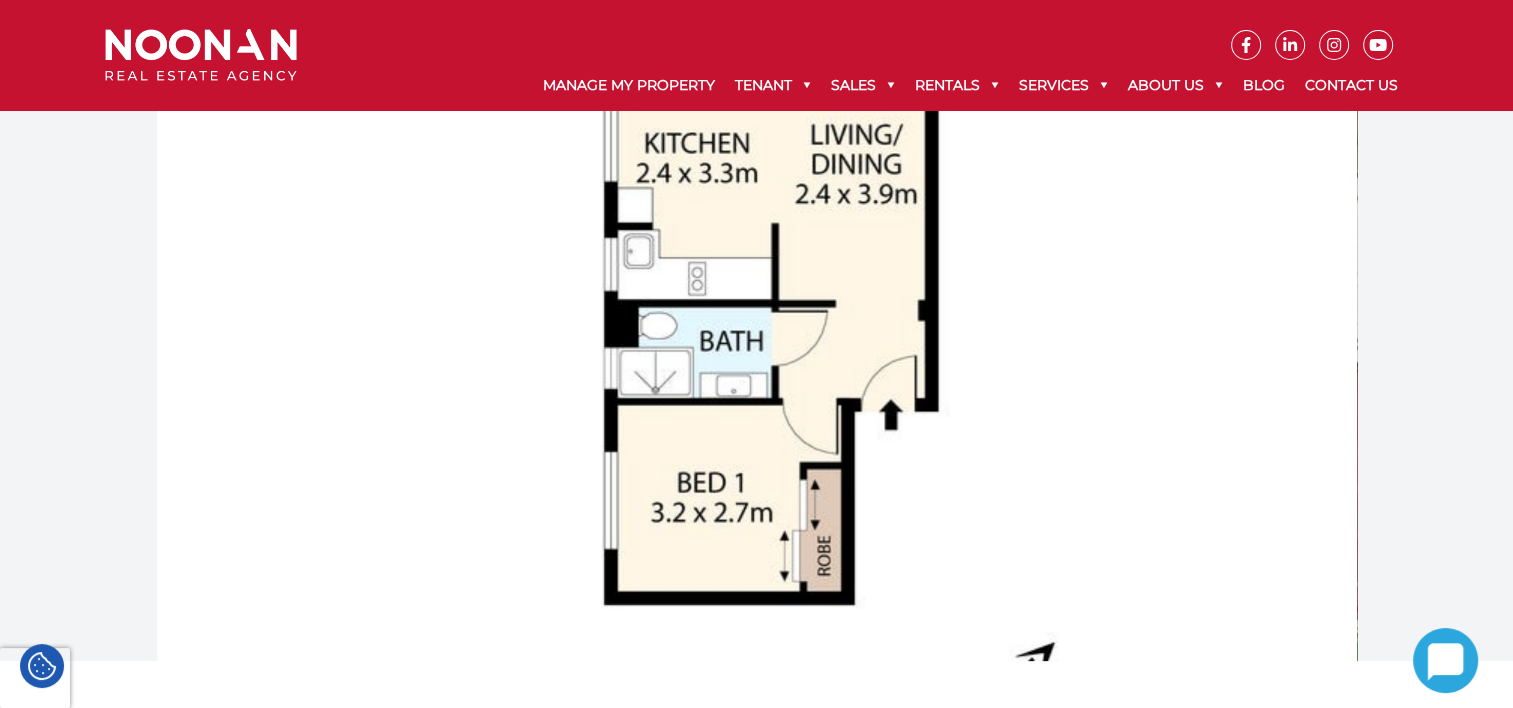 click at bounding box center (1104, 365) 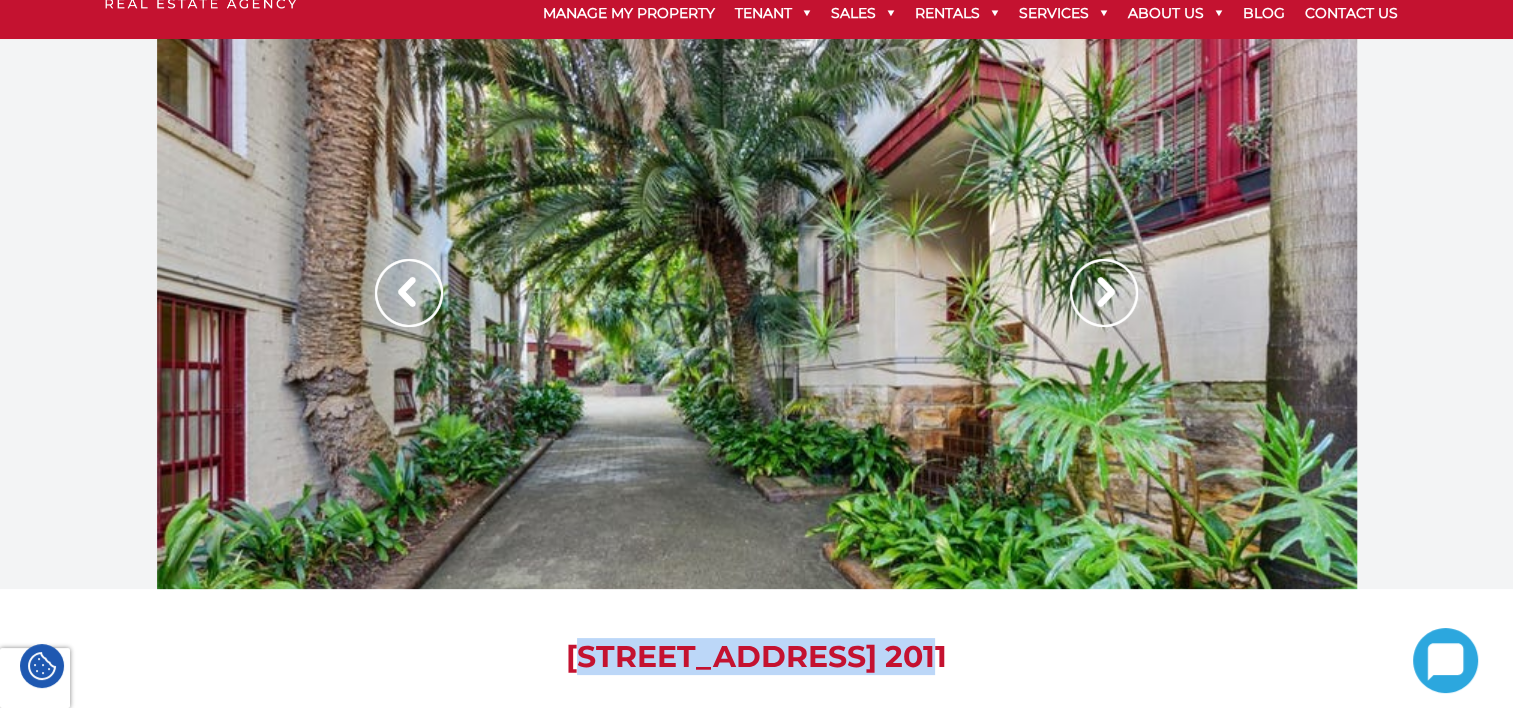 scroll, scrollTop: 300, scrollLeft: 0, axis: vertical 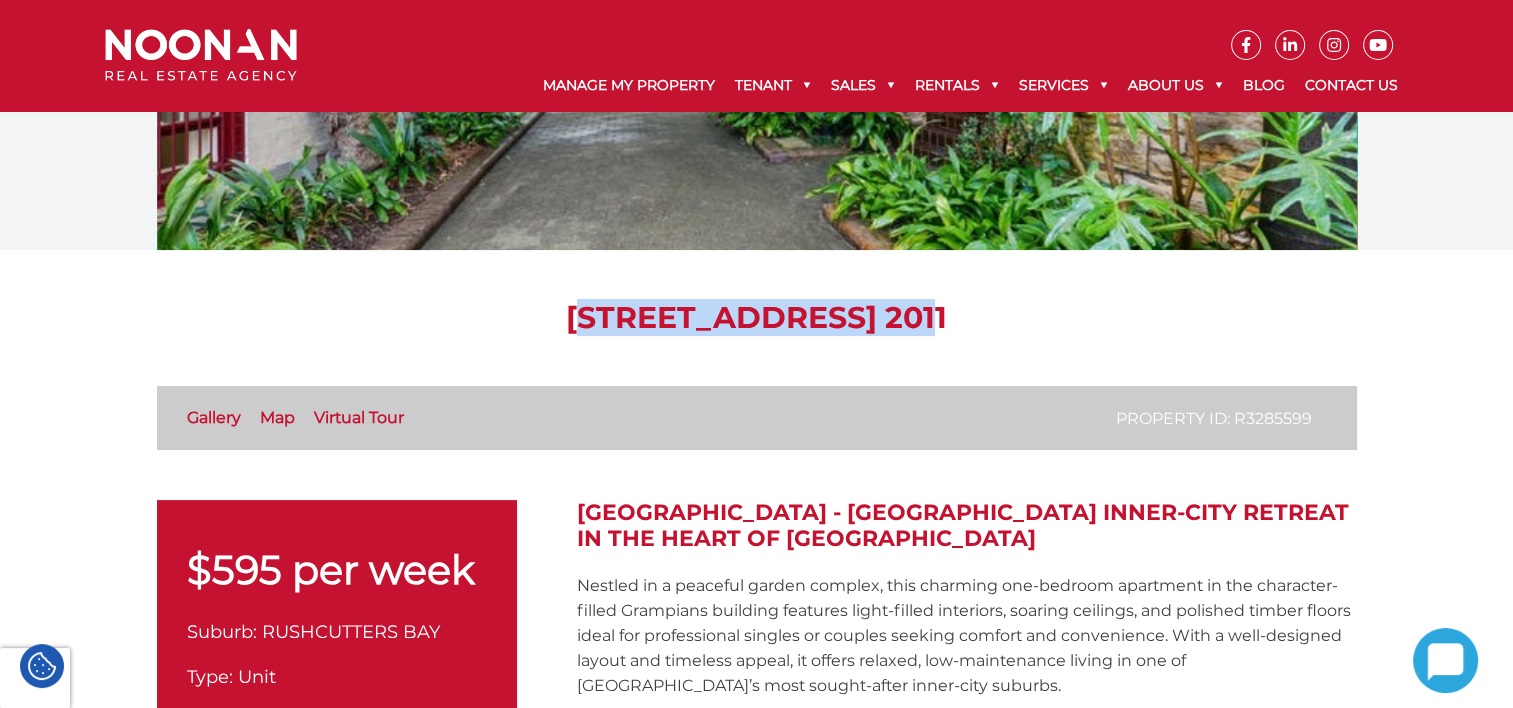 copy on "[STREET_ADDRESS]," 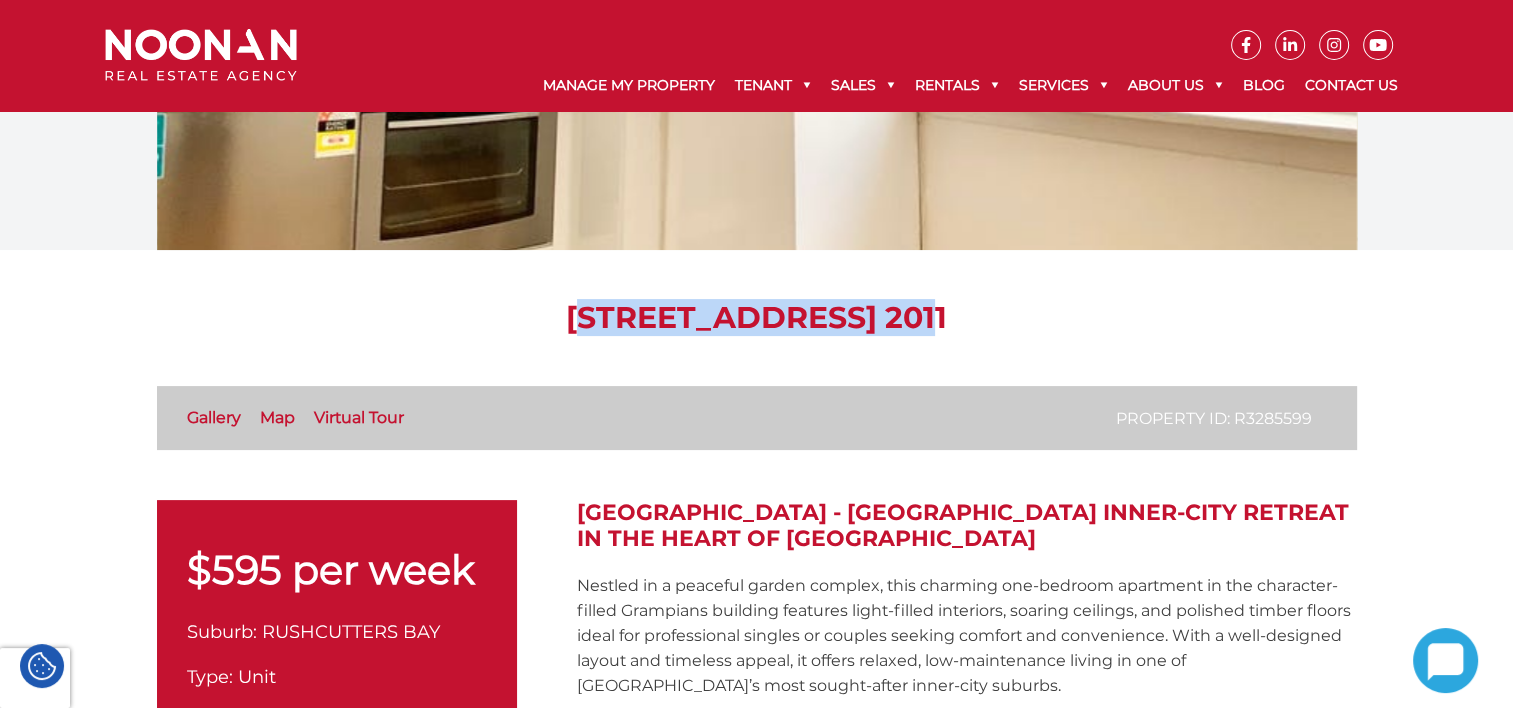 drag, startPoint x: 709, startPoint y: 328, endPoint x: 291, endPoint y: 320, distance: 418.07654 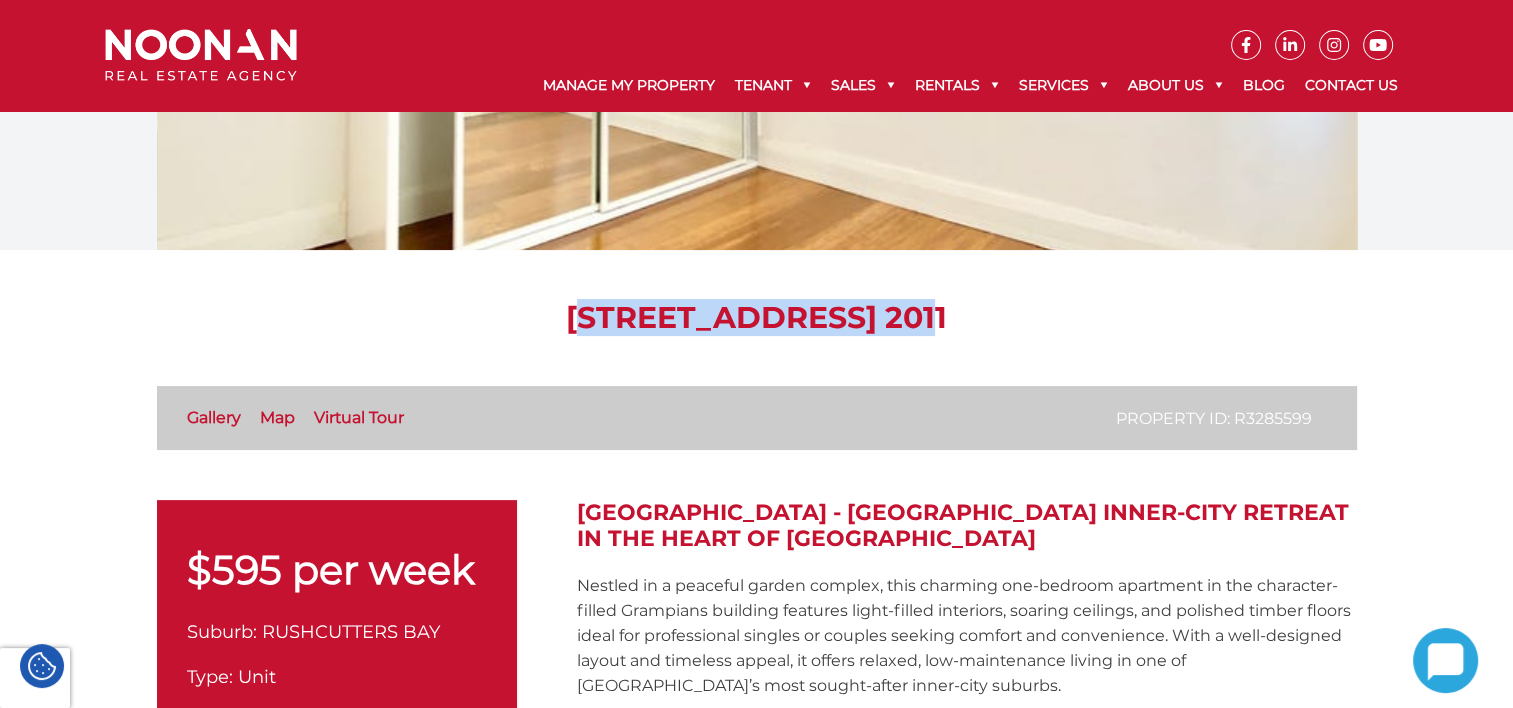 drag, startPoint x: 733, startPoint y: 321, endPoint x: 1112, endPoint y: 320, distance: 379.0013 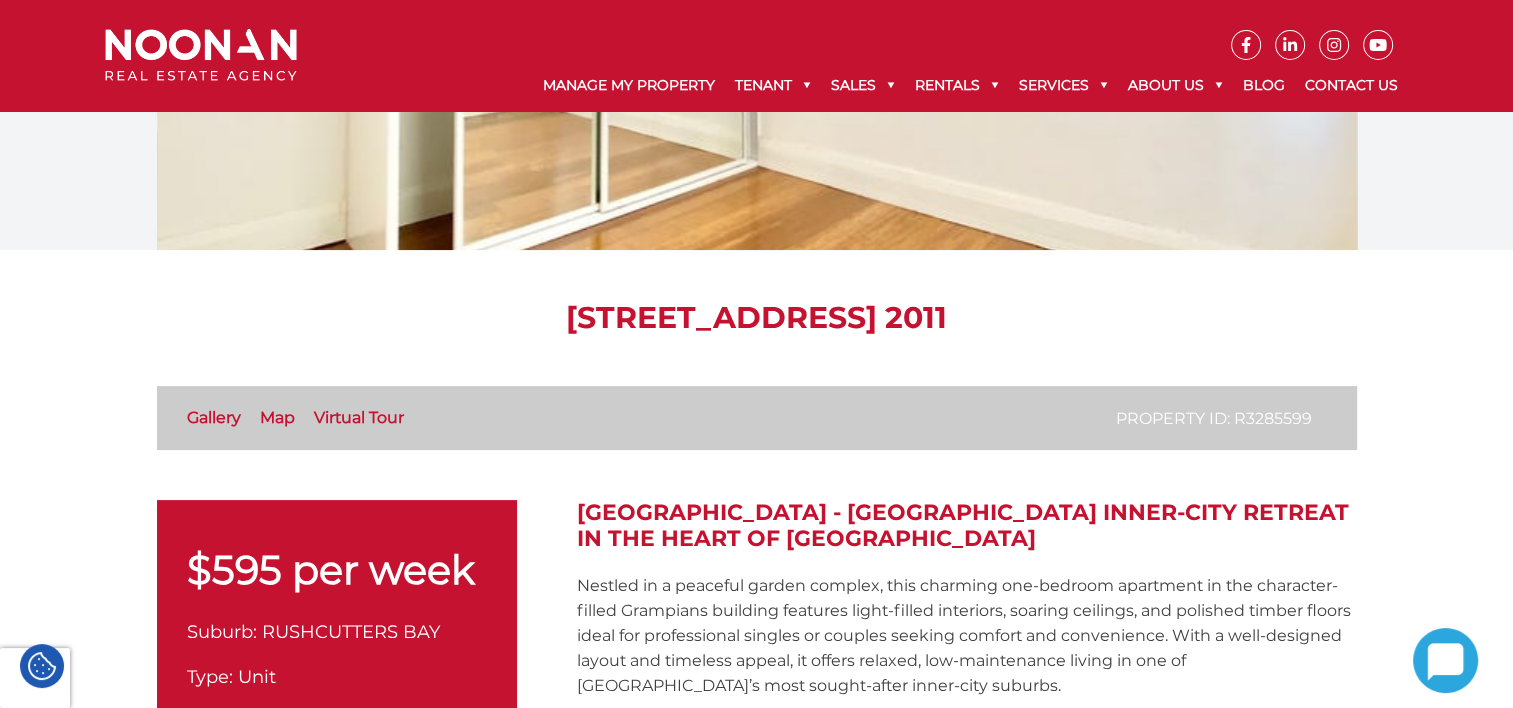 drag, startPoint x: 726, startPoint y: 318, endPoint x: 1205, endPoint y: 318, distance: 479 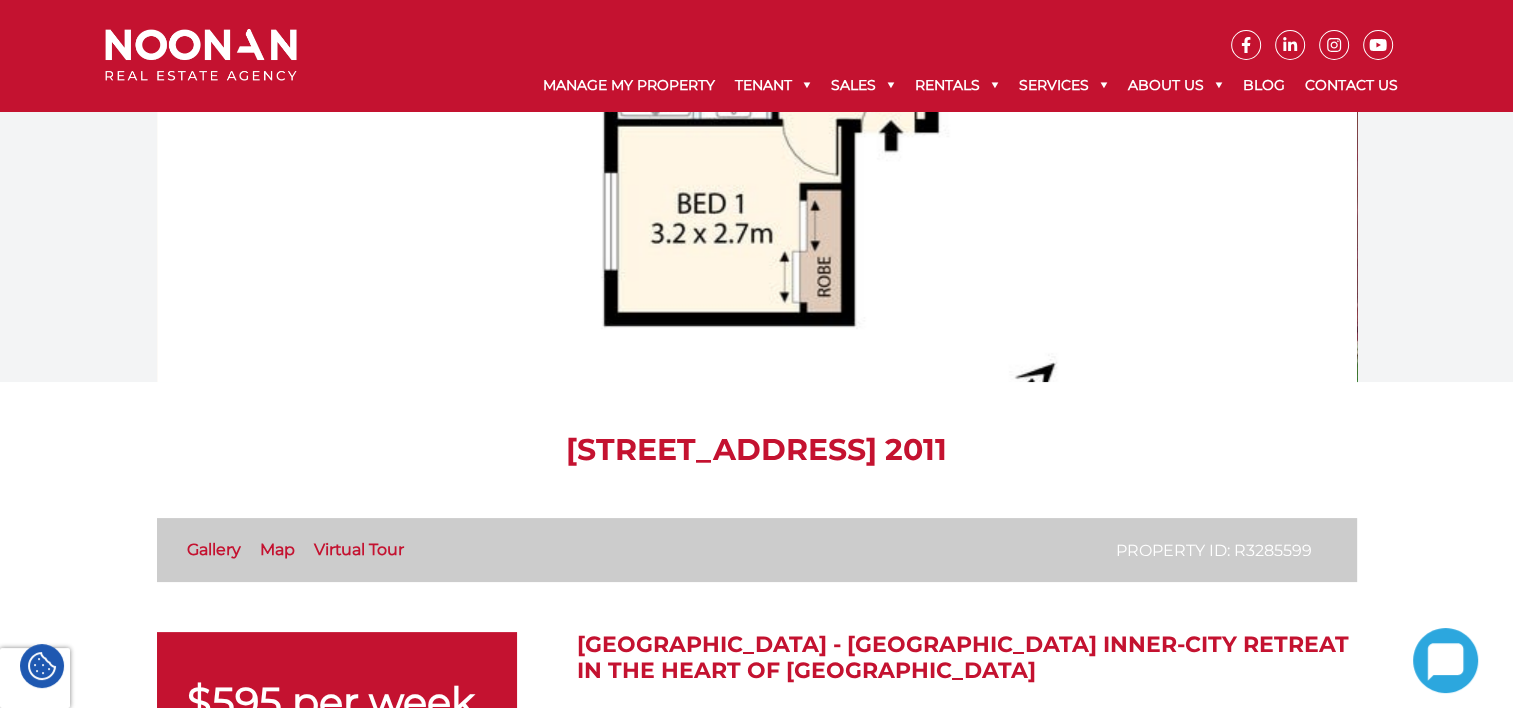 scroll, scrollTop: 0, scrollLeft: 0, axis: both 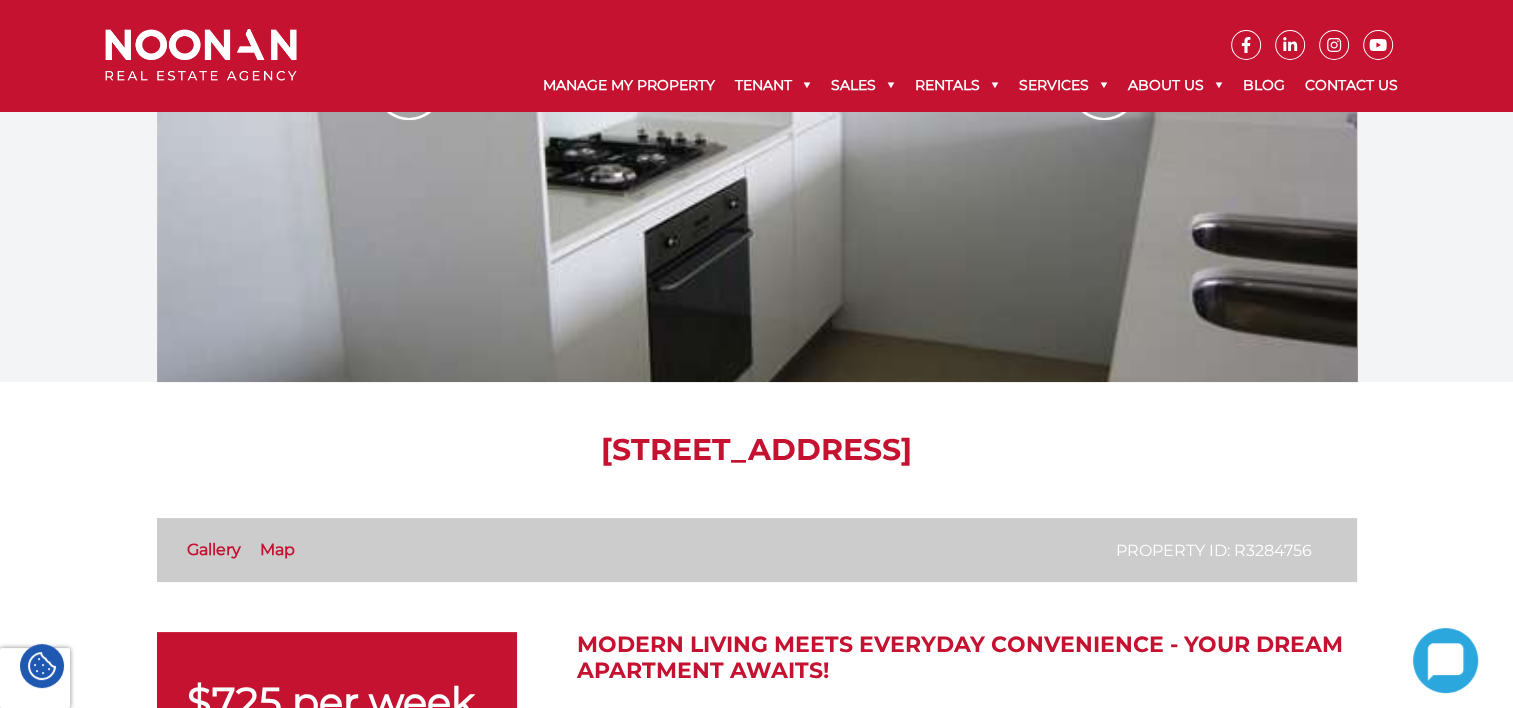drag, startPoint x: 348, startPoint y: 445, endPoint x: 780, endPoint y: 445, distance: 432 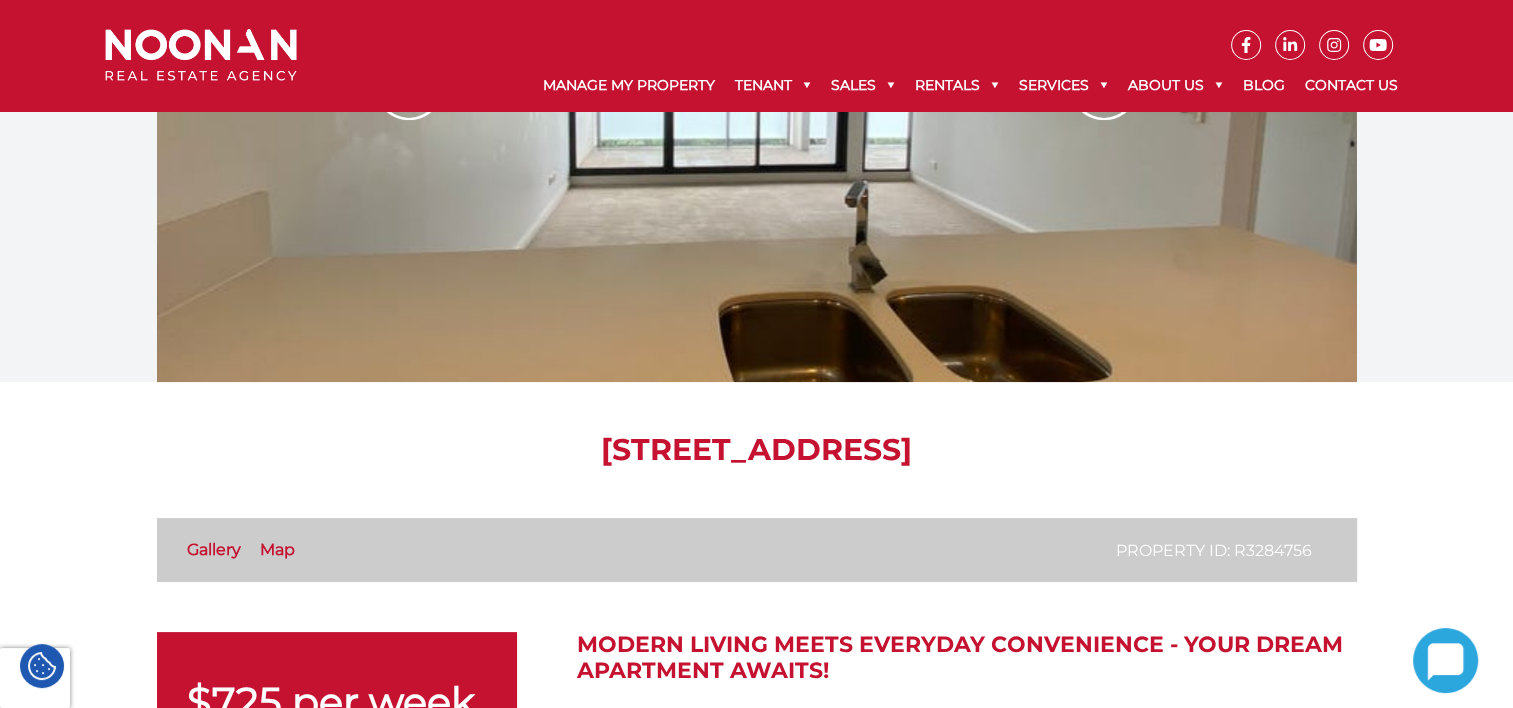drag, startPoint x: 794, startPoint y: 449, endPoint x: 1183, endPoint y: 446, distance: 389.01157 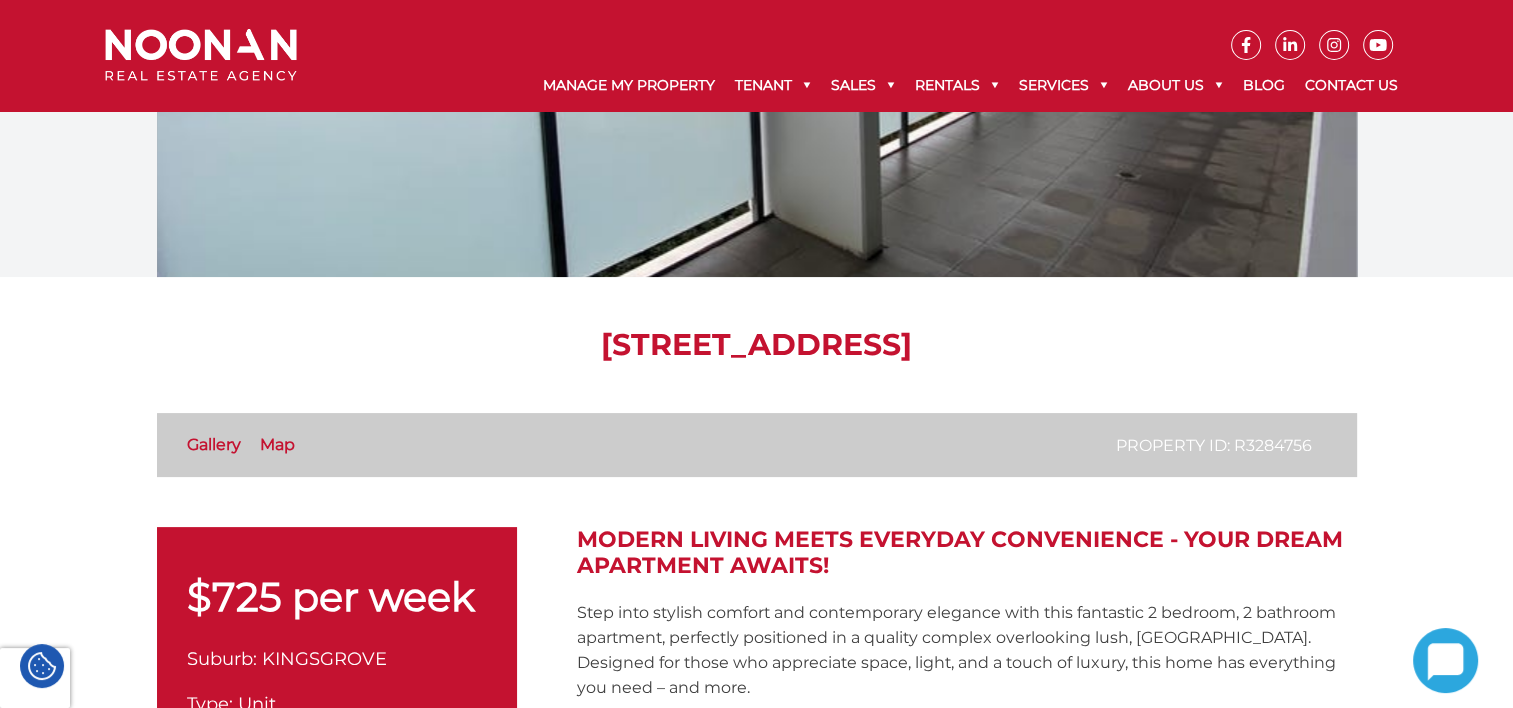 scroll, scrollTop: 0, scrollLeft: 0, axis: both 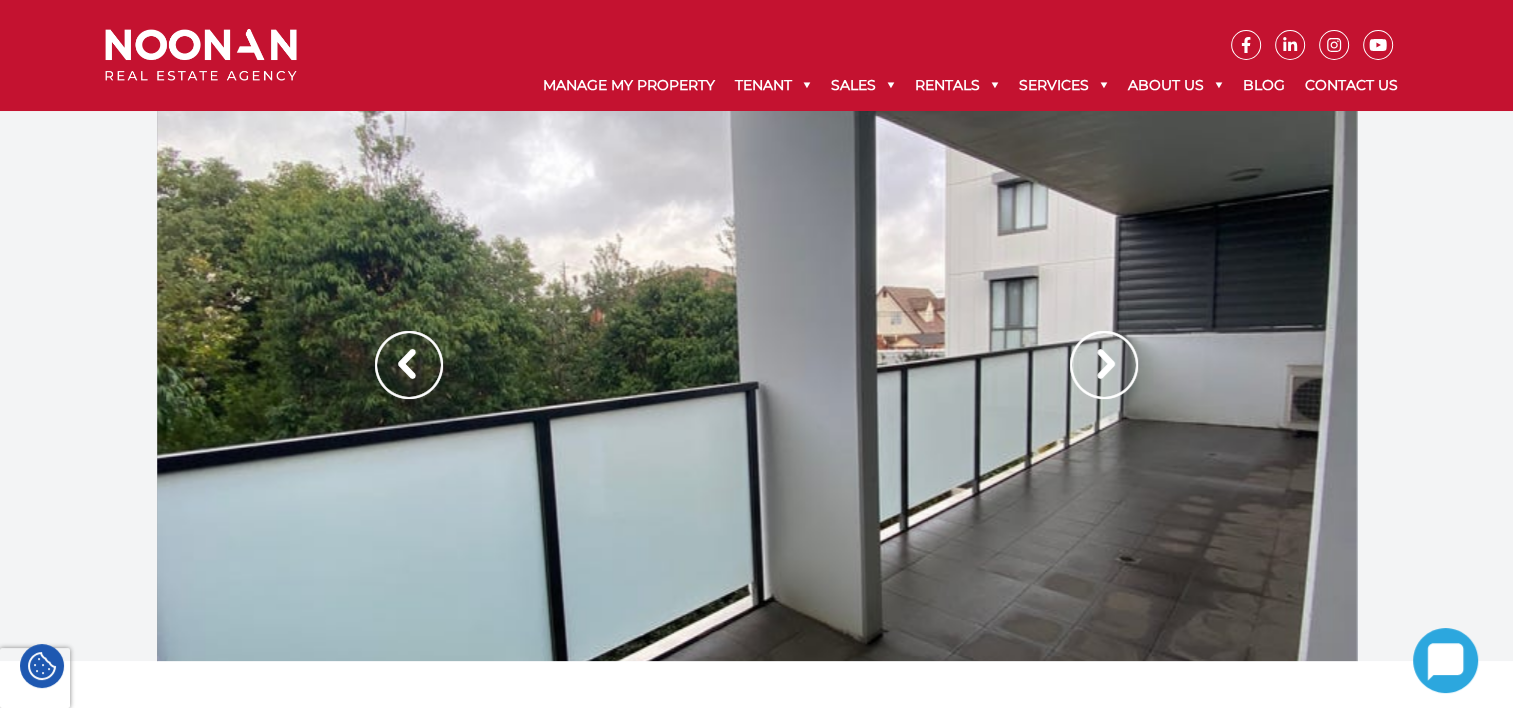 click at bounding box center [1104, 365] 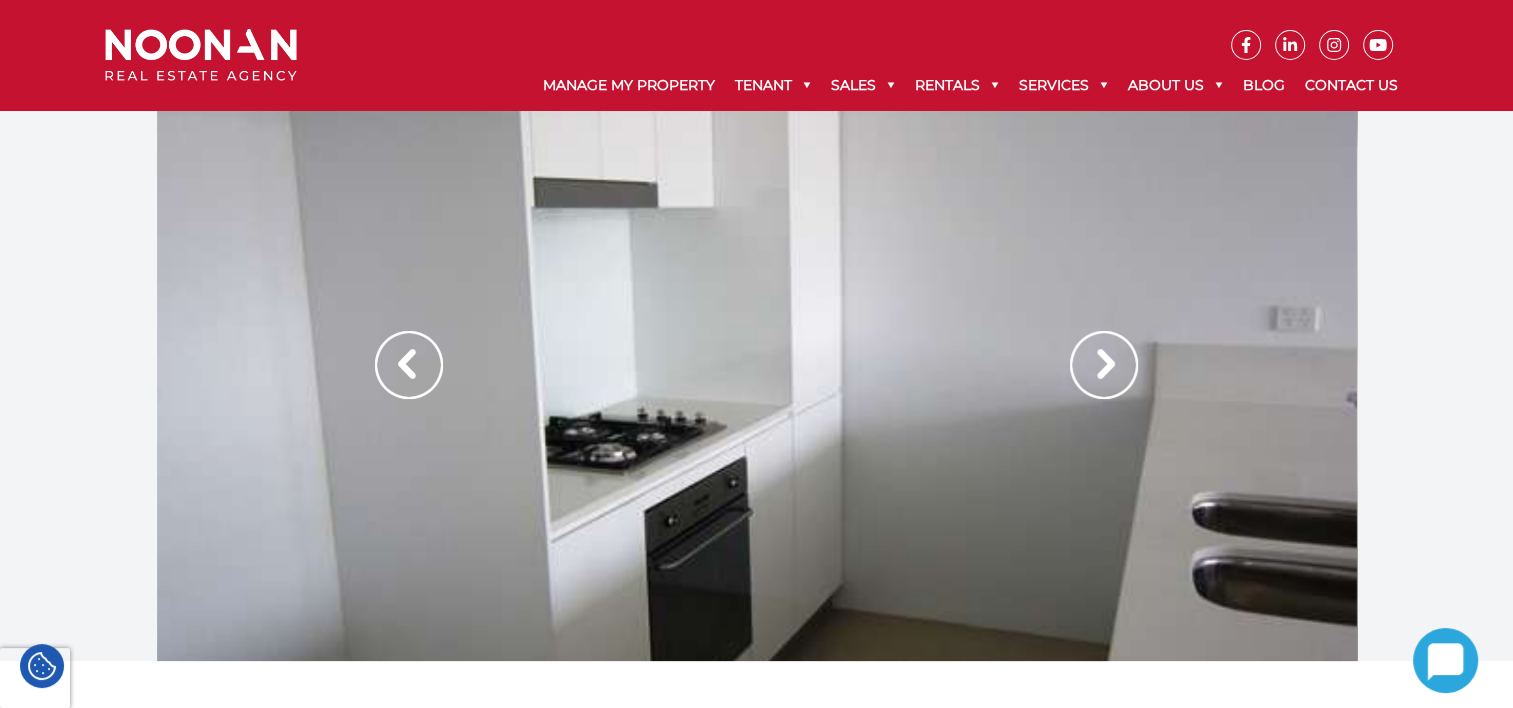 click at bounding box center [1104, 365] 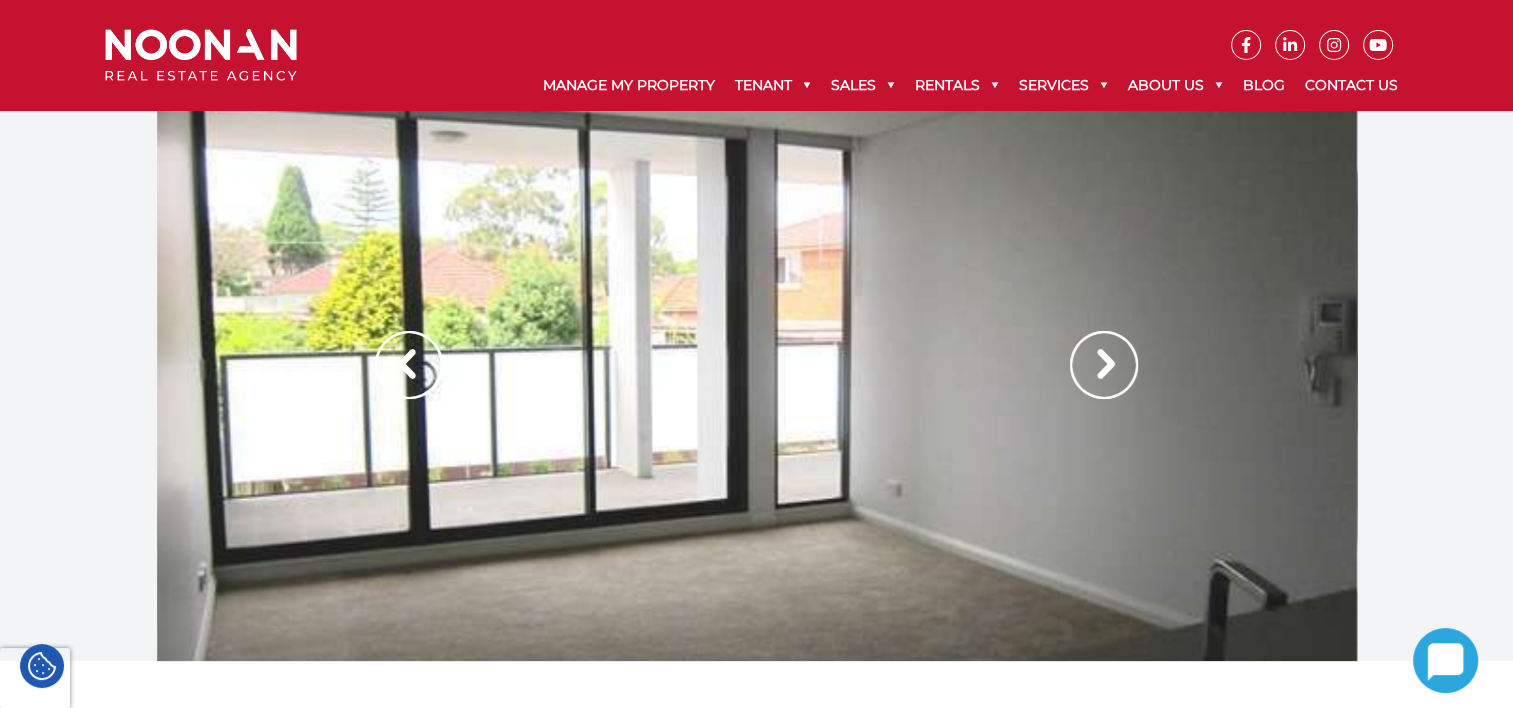 click at bounding box center (1104, 365) 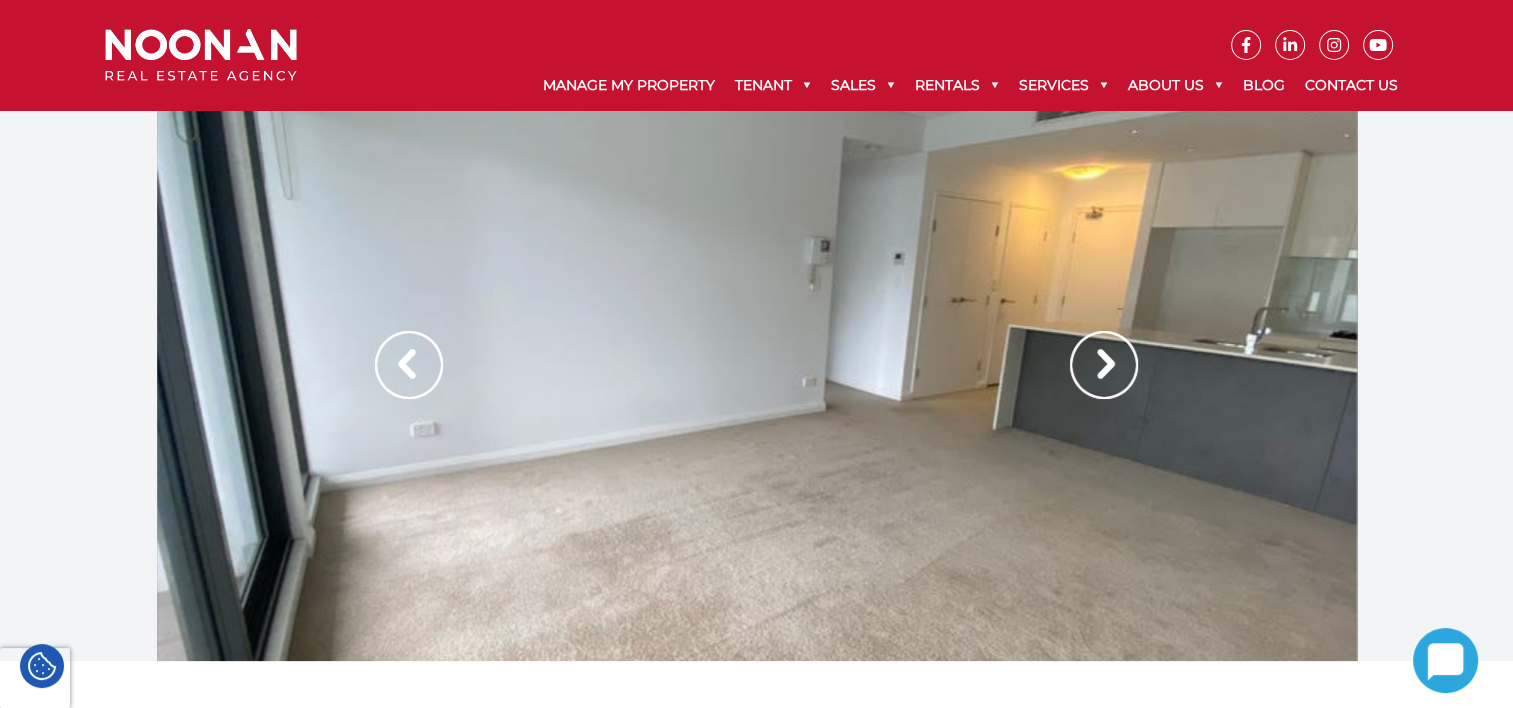 click at bounding box center (1104, 365) 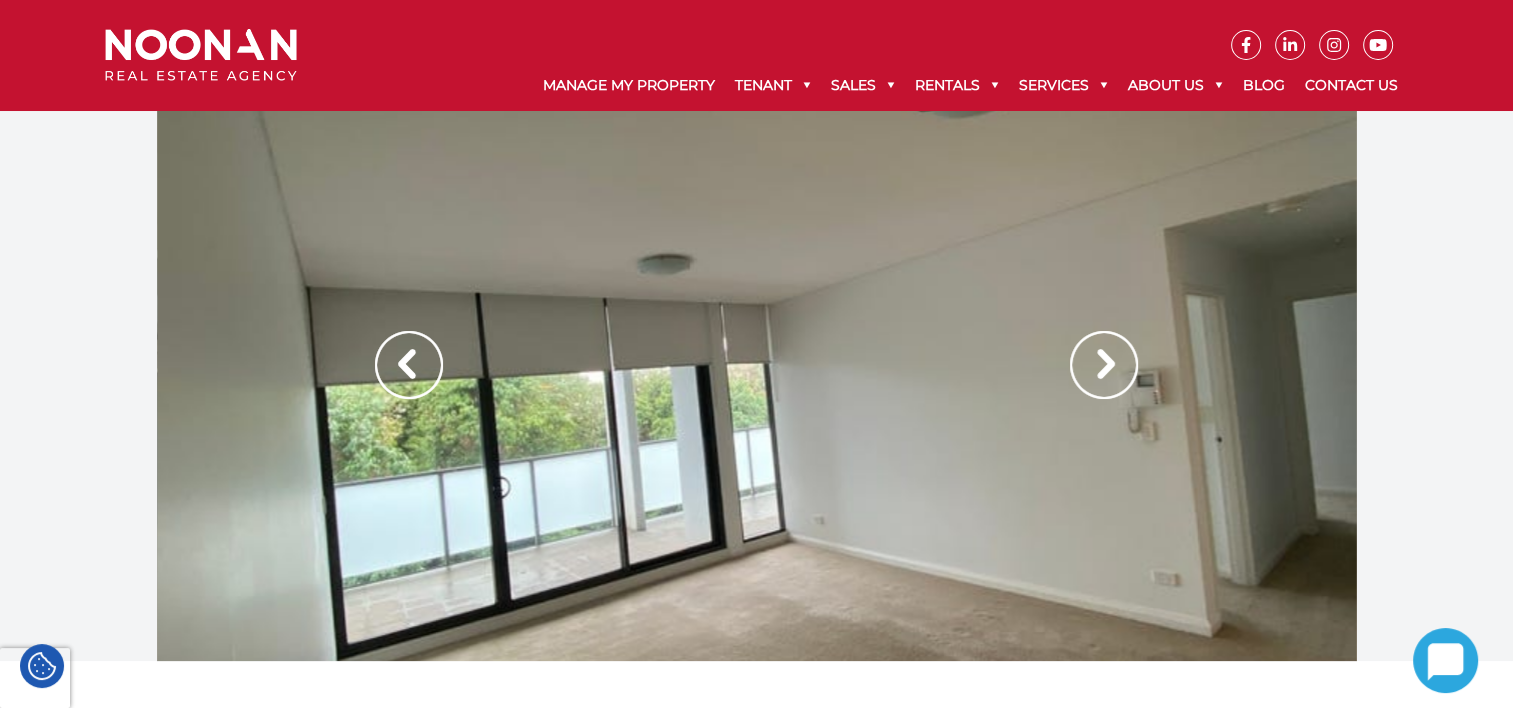 click at bounding box center [1104, 365] 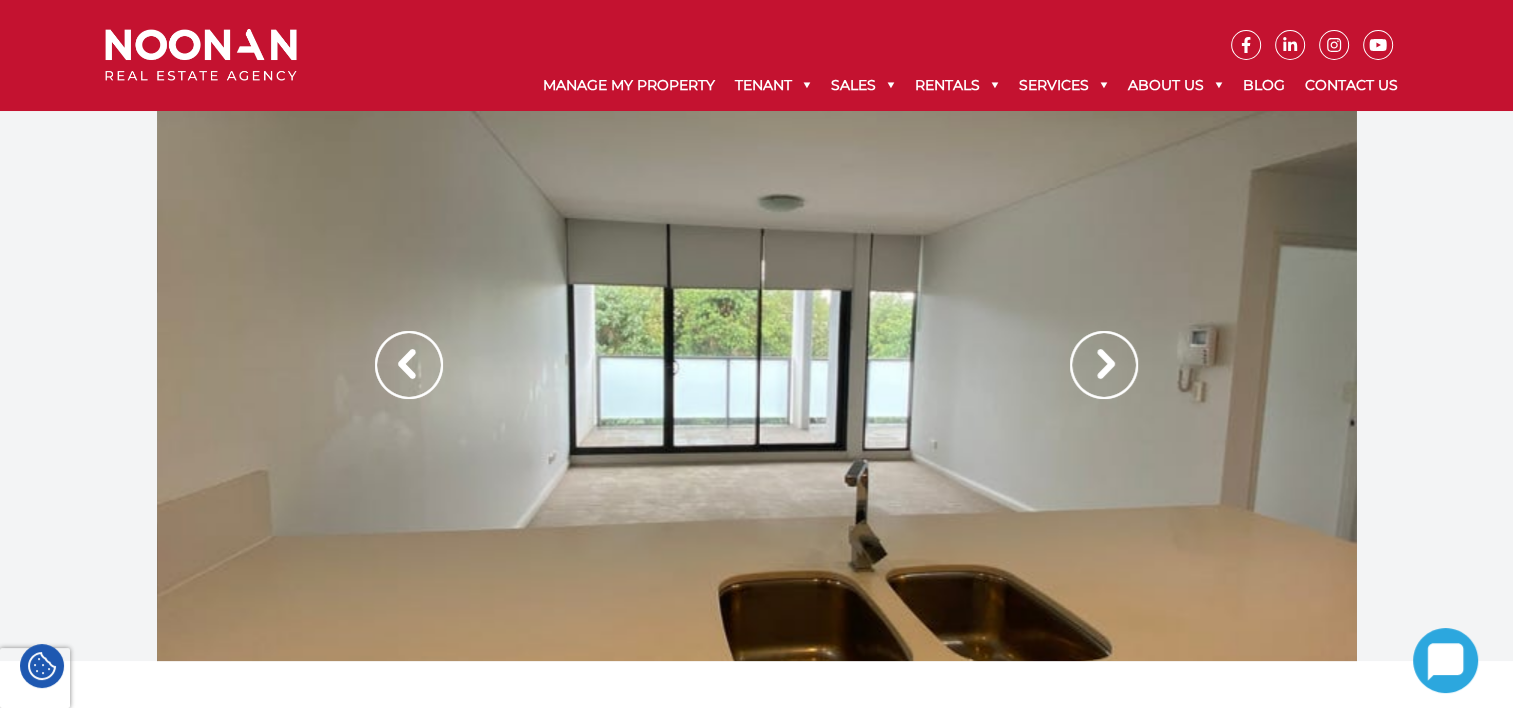 click at bounding box center [1104, 365] 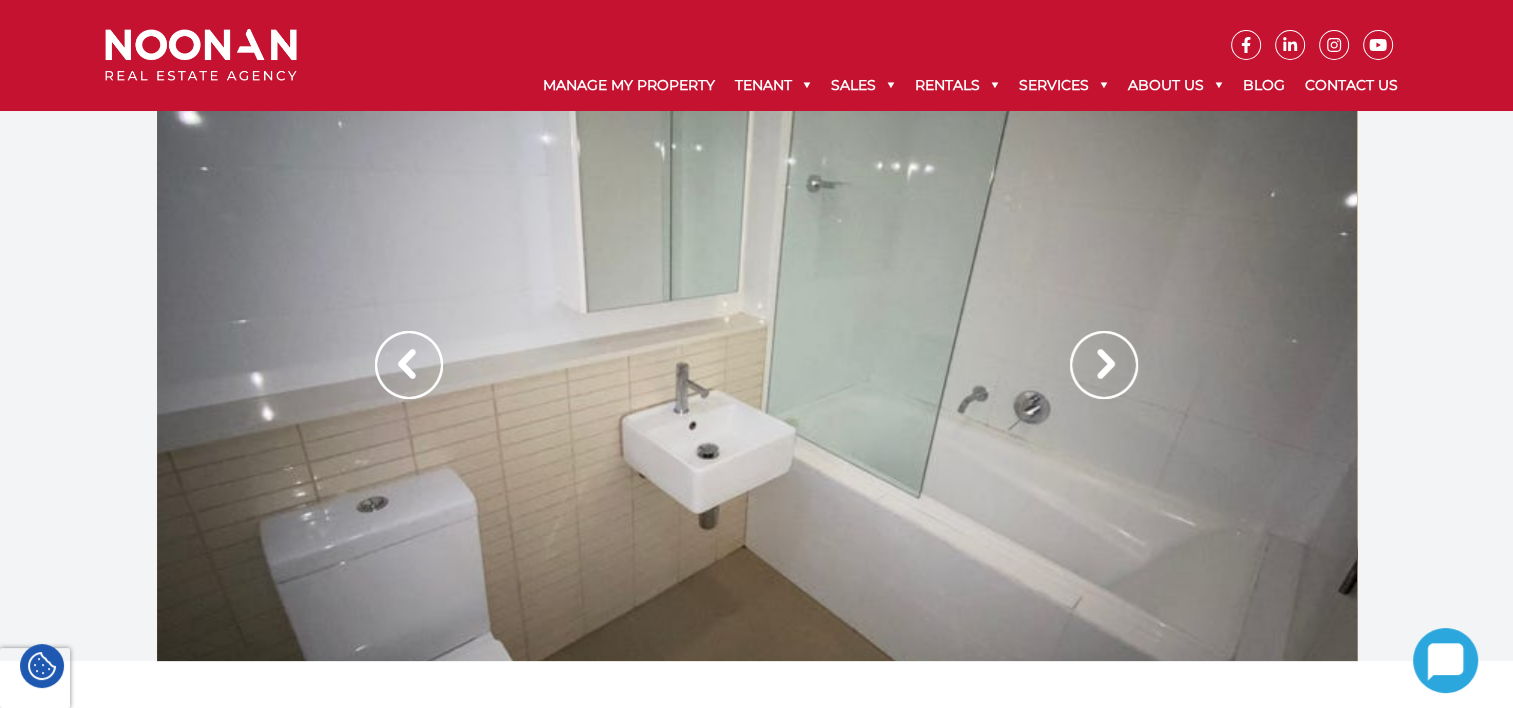 click at bounding box center (1104, 365) 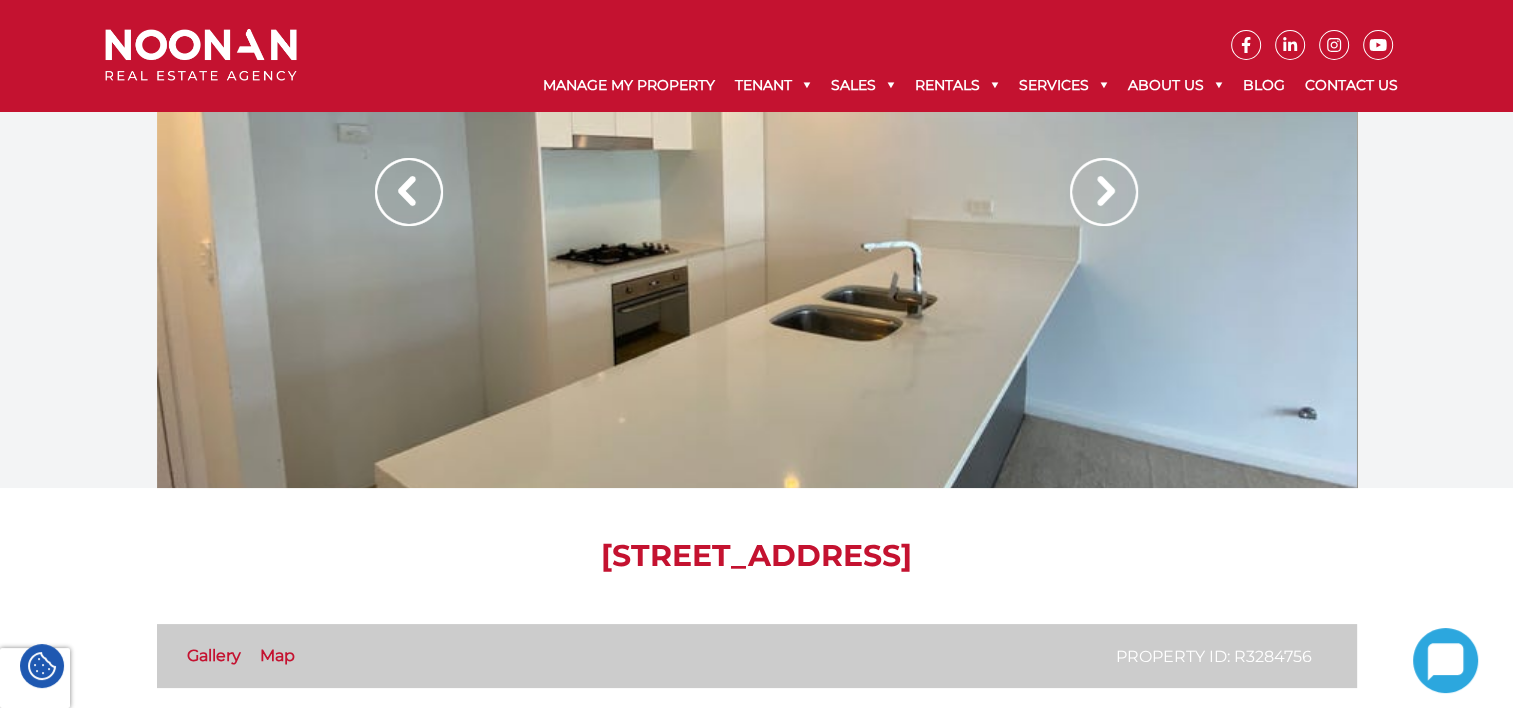 scroll, scrollTop: 0, scrollLeft: 0, axis: both 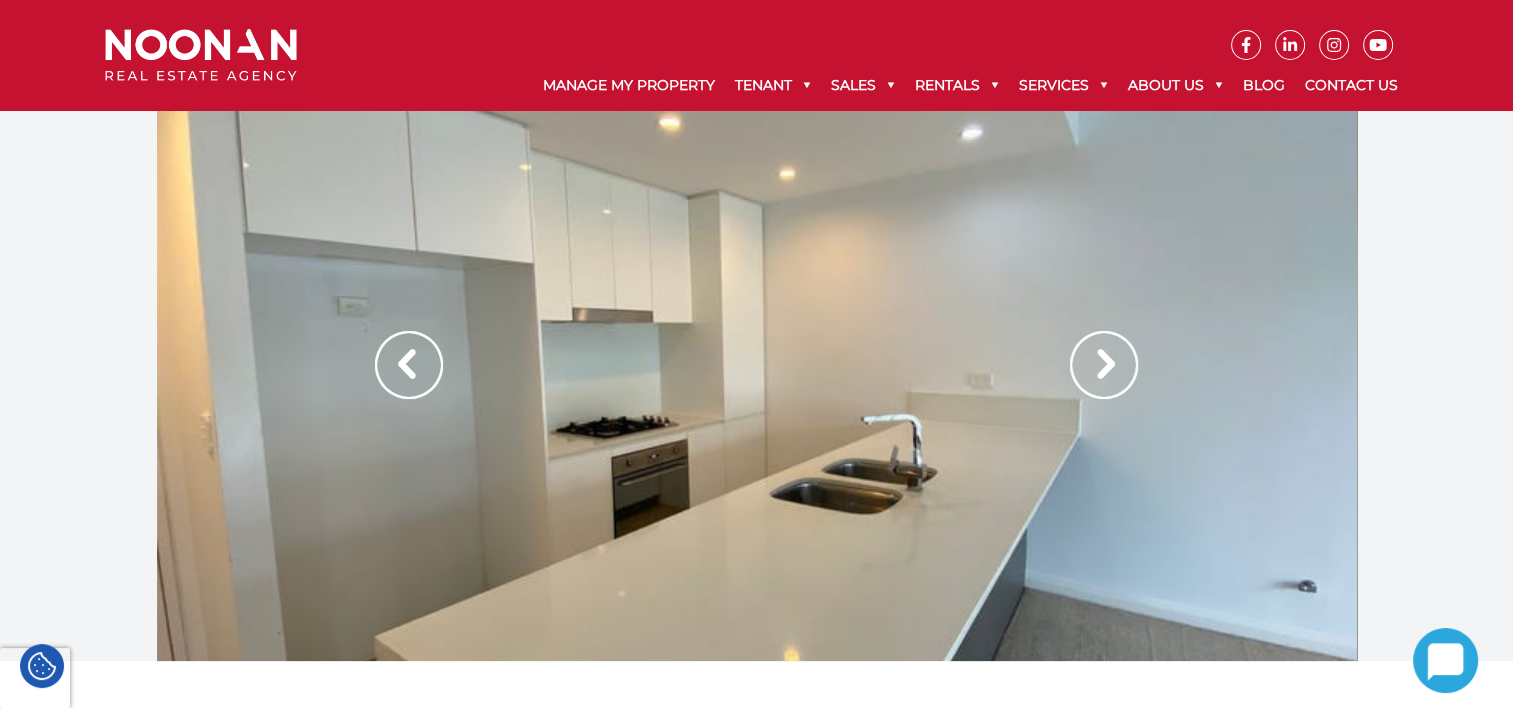 drag, startPoint x: 1111, startPoint y: 282, endPoint x: 1113, endPoint y: 364, distance: 82.02438 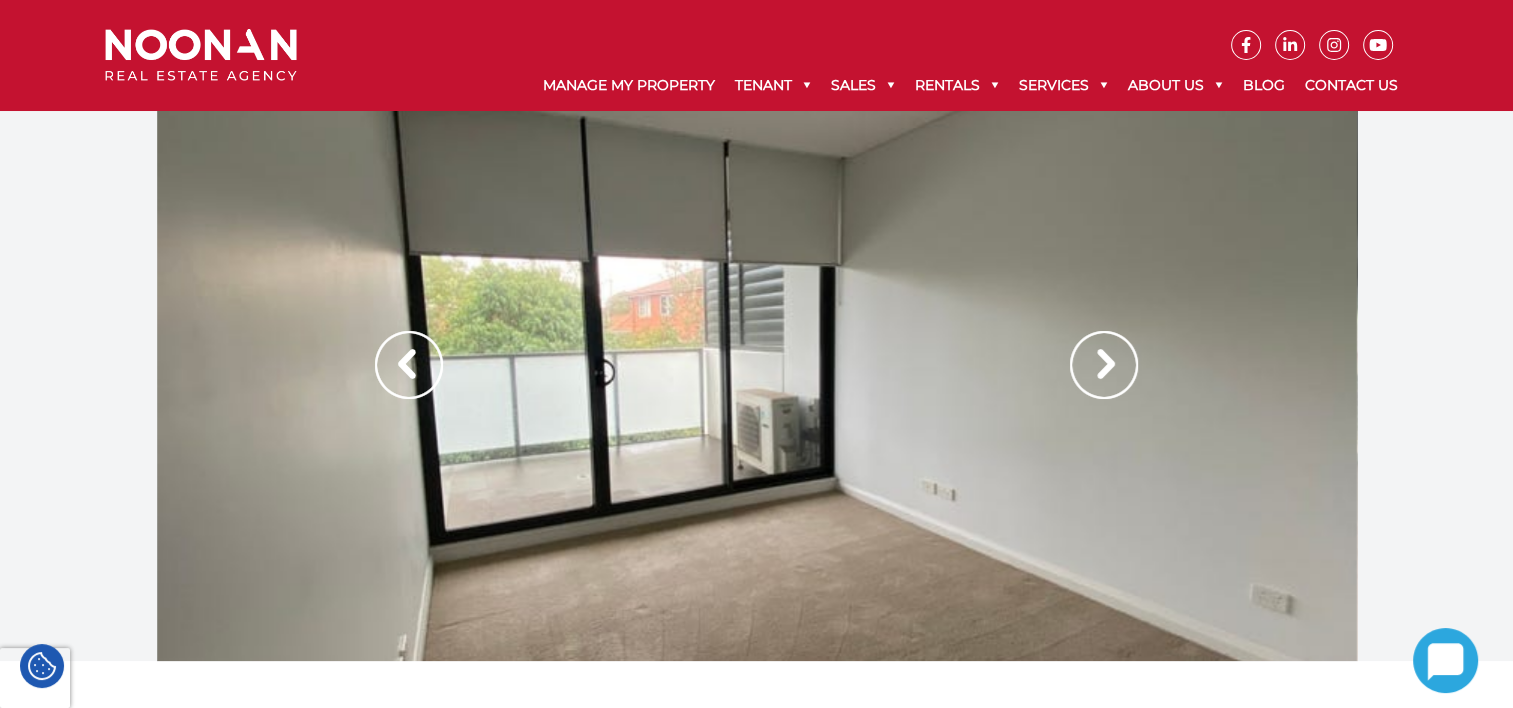 drag, startPoint x: 1113, startPoint y: 364, endPoint x: 1115, endPoint y: 376, distance: 12.165525 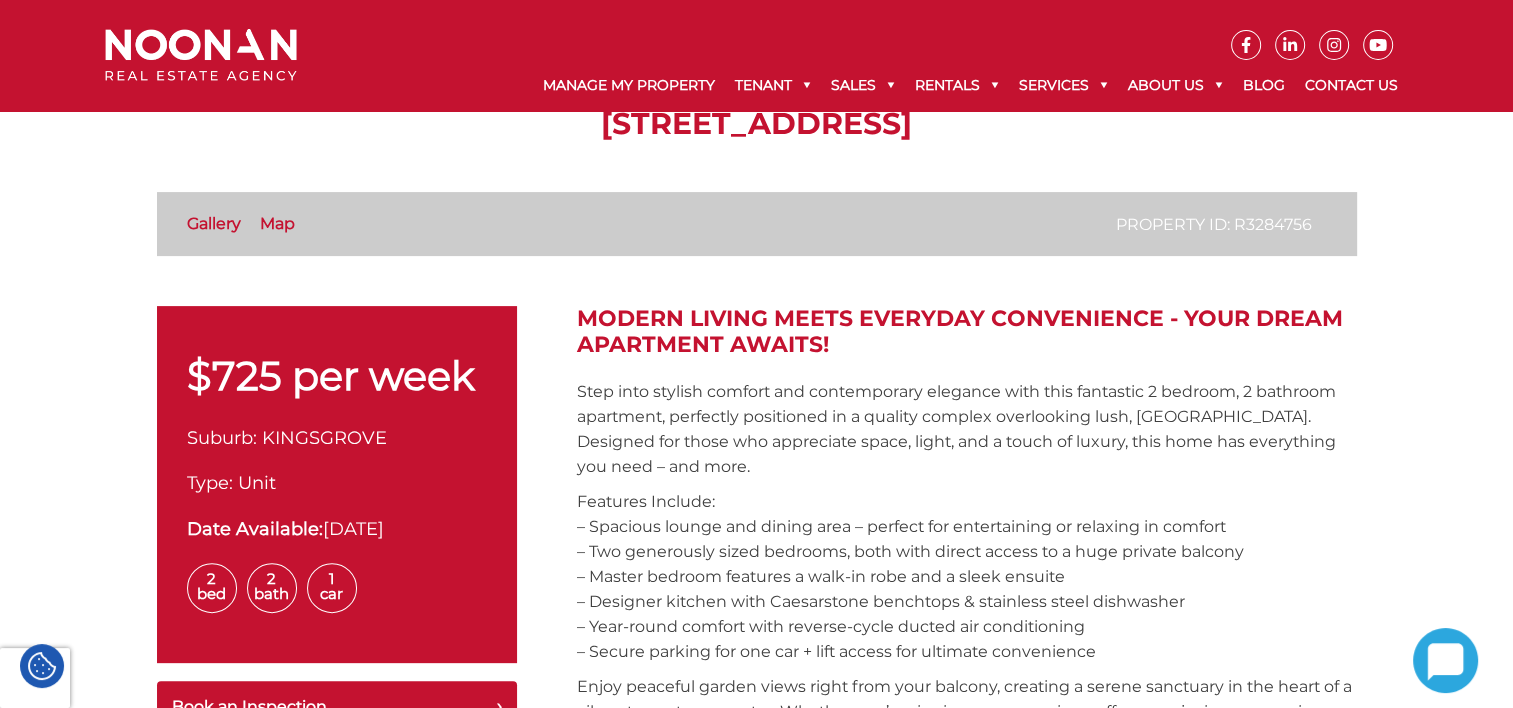scroll, scrollTop: 500, scrollLeft: 0, axis: vertical 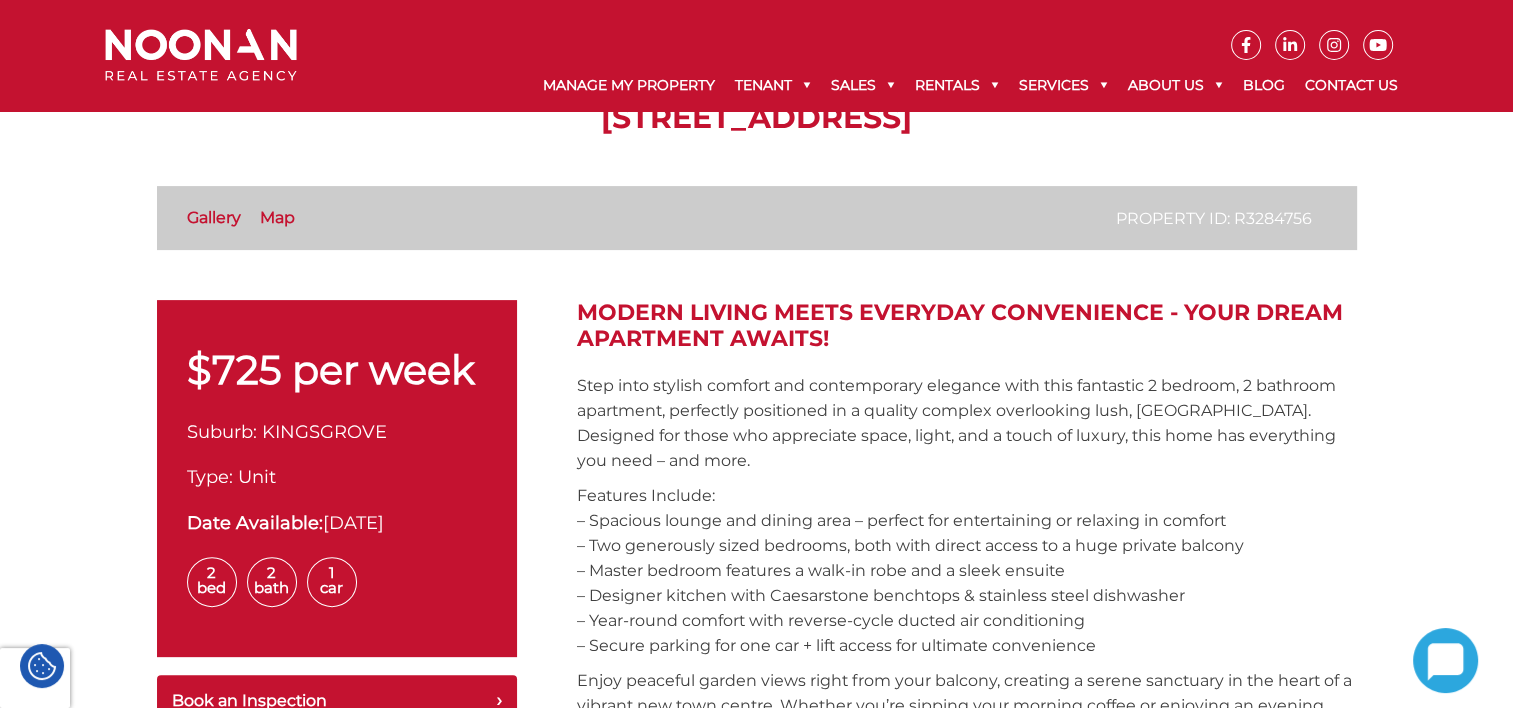 click on "B105/11 Mashman Avenue, KINGSGROVE  NSW  2208
Property ID: R3284756
Gallery
Map
1" at bounding box center [756, 1430] 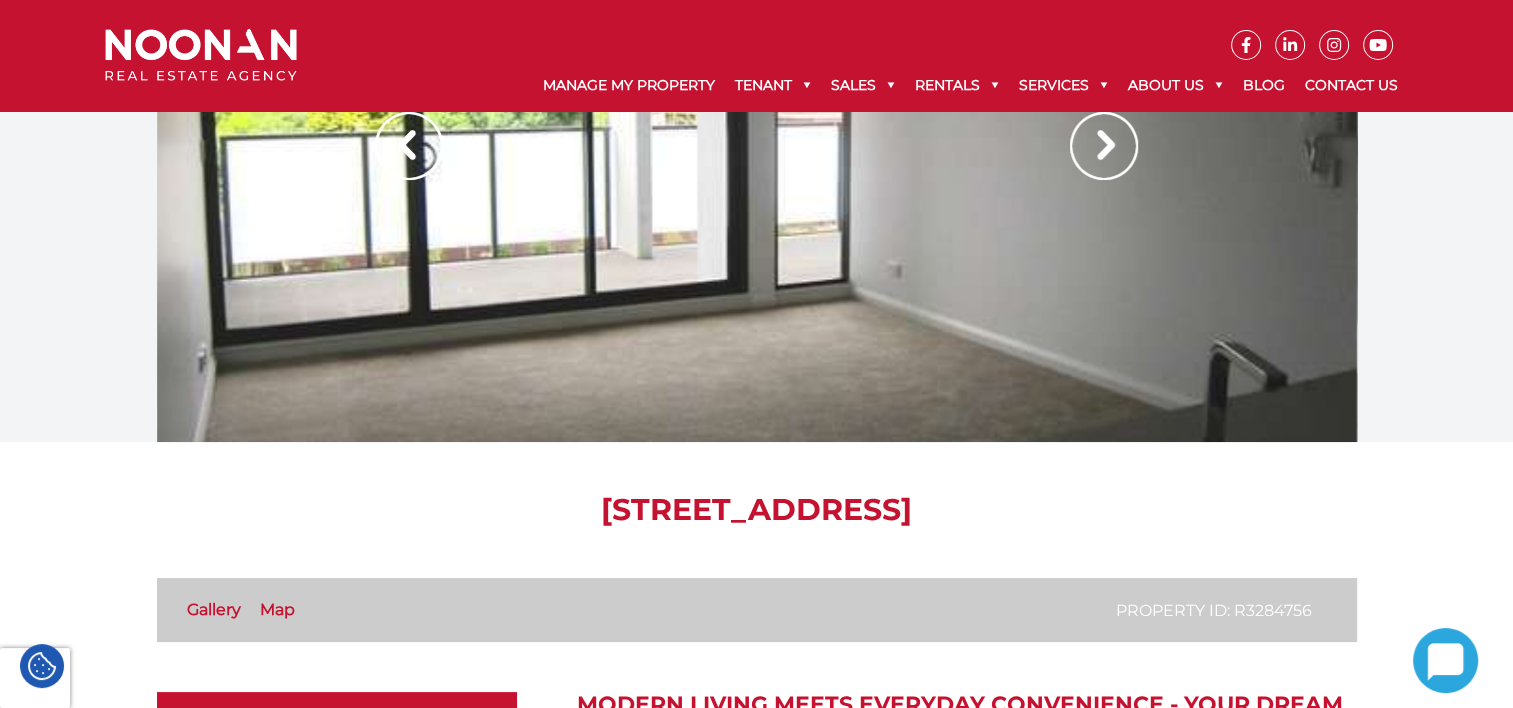 scroll, scrollTop: 100, scrollLeft: 0, axis: vertical 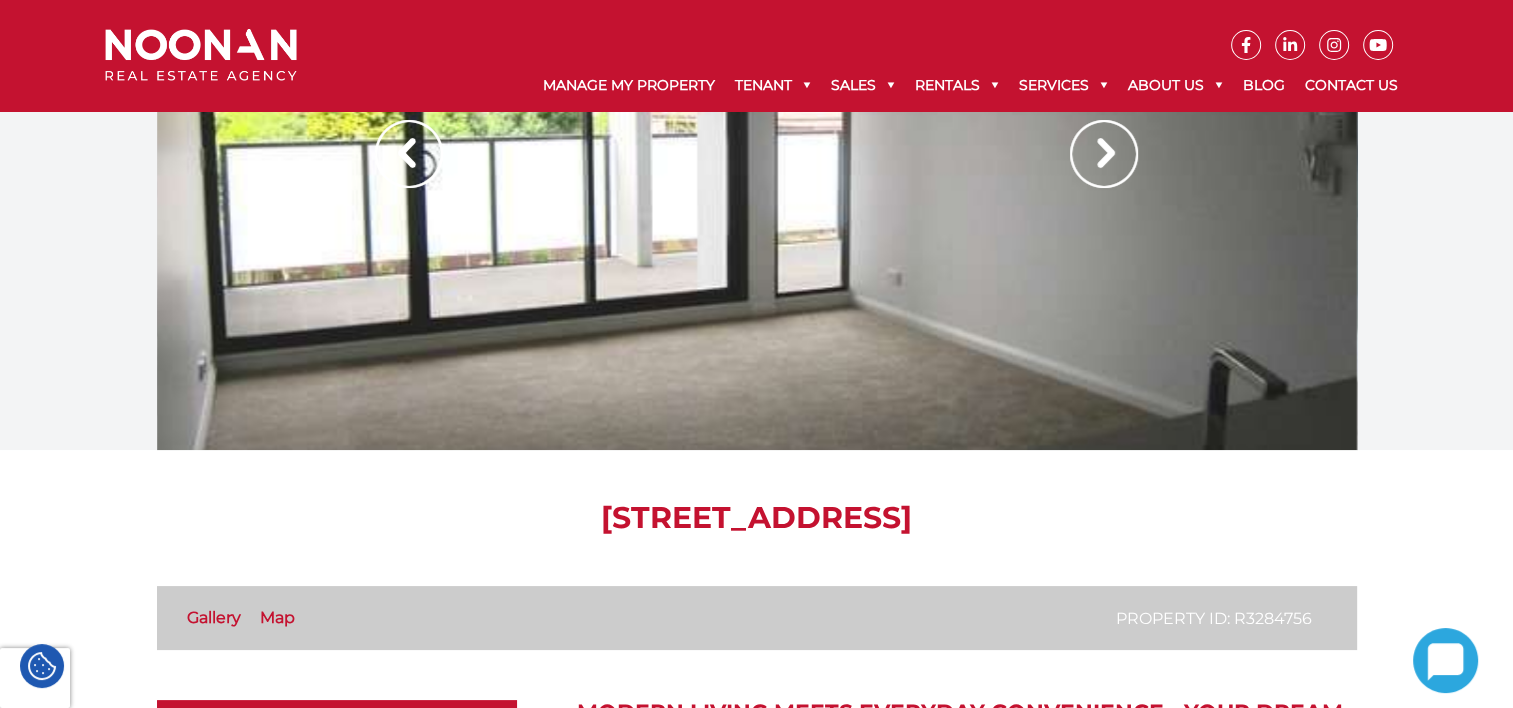 drag, startPoint x: 351, startPoint y: 522, endPoint x: 778, endPoint y: 514, distance: 427.07492 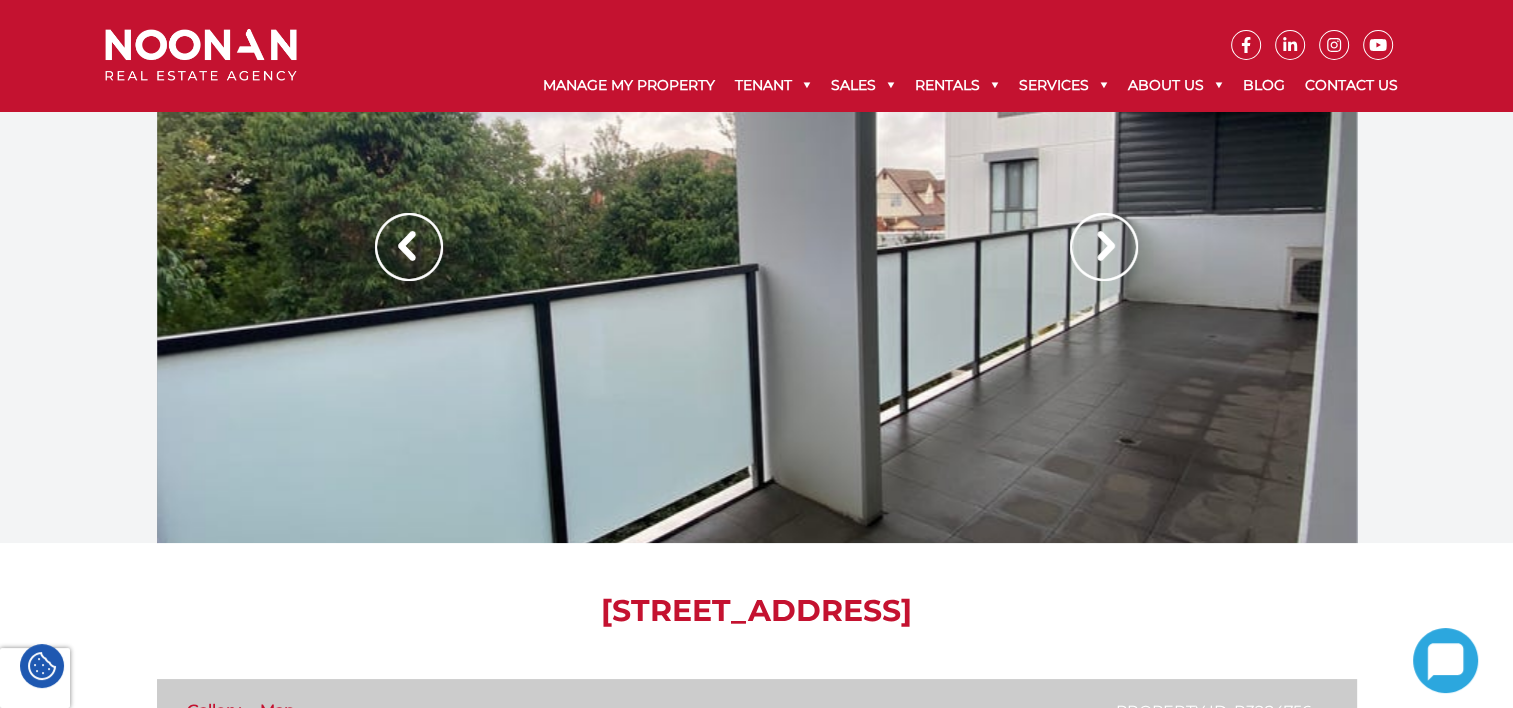 scroll, scrollTop: 0, scrollLeft: 0, axis: both 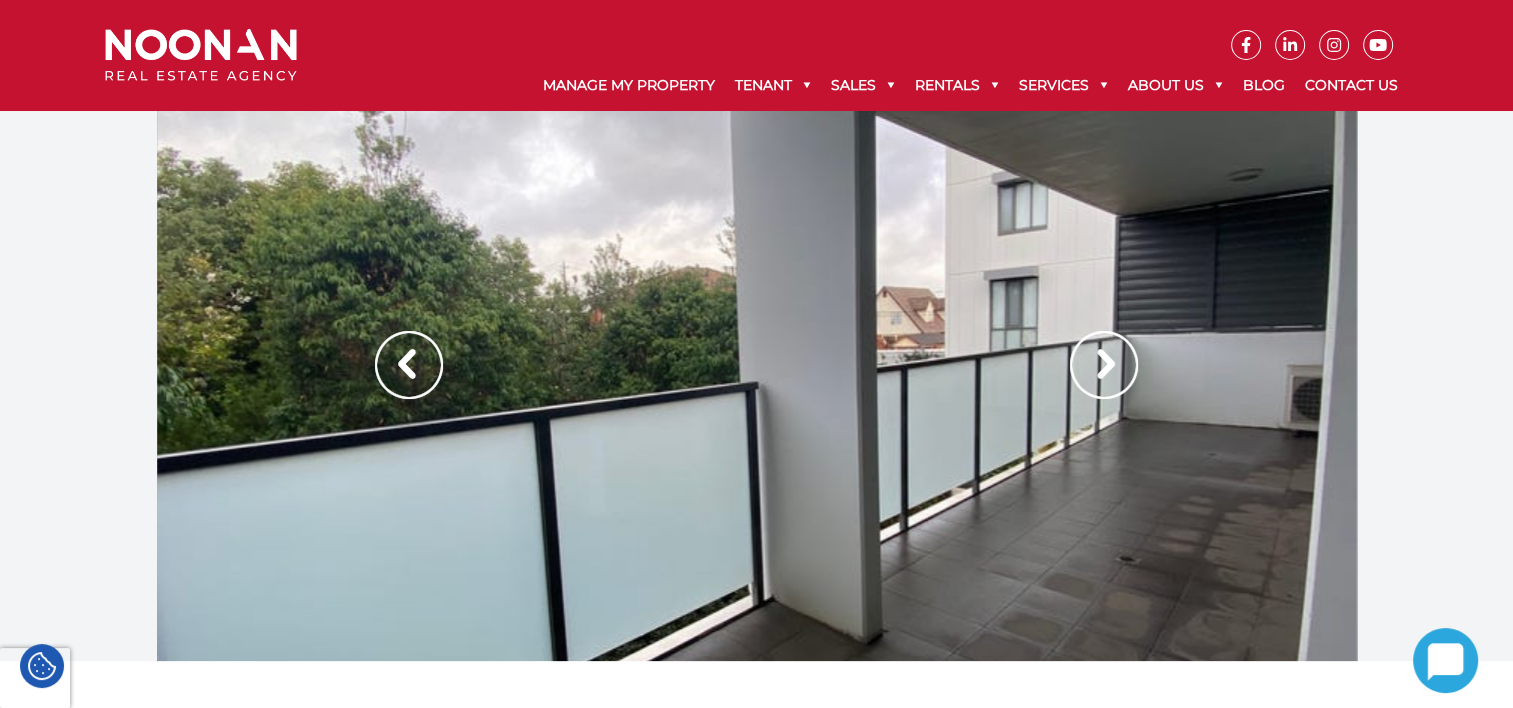 click at bounding box center (1104, 365) 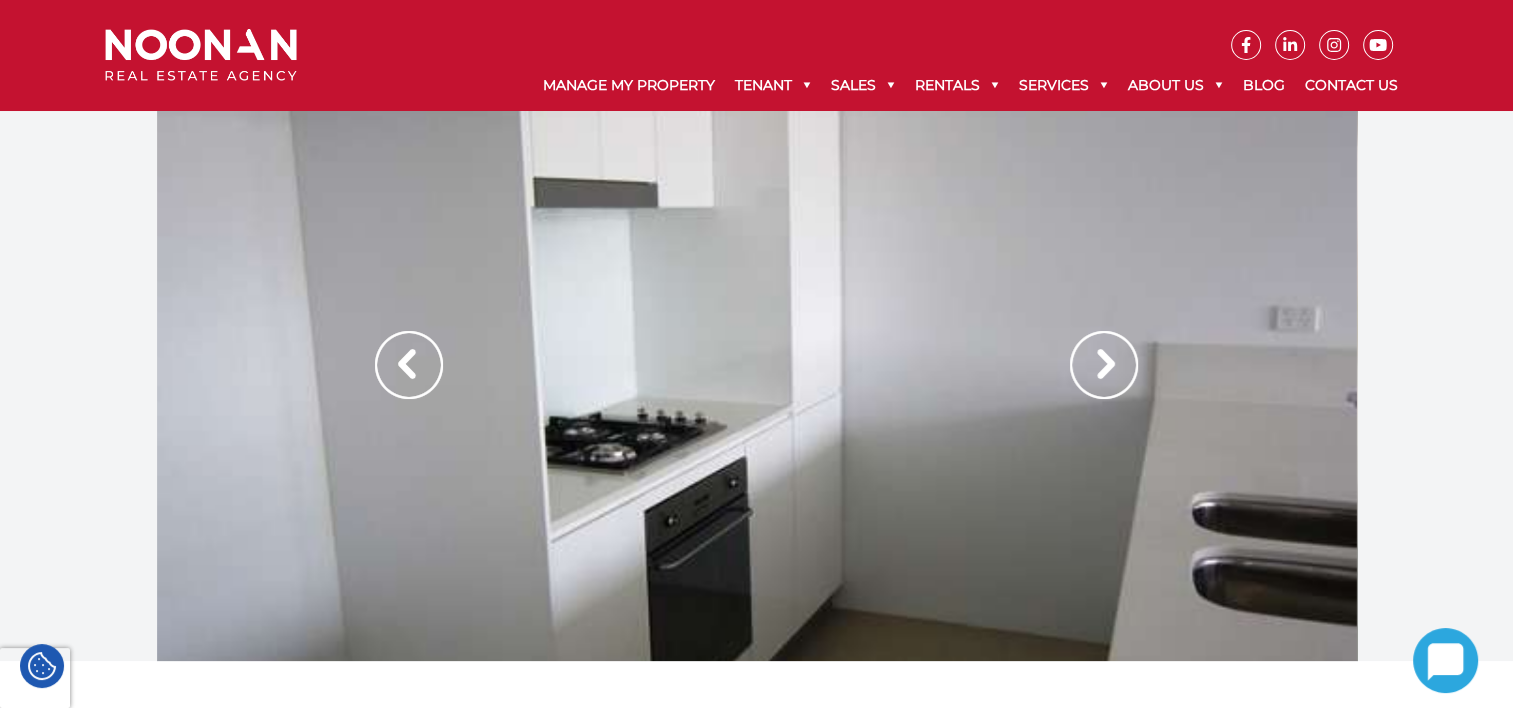 click at bounding box center [1104, 365] 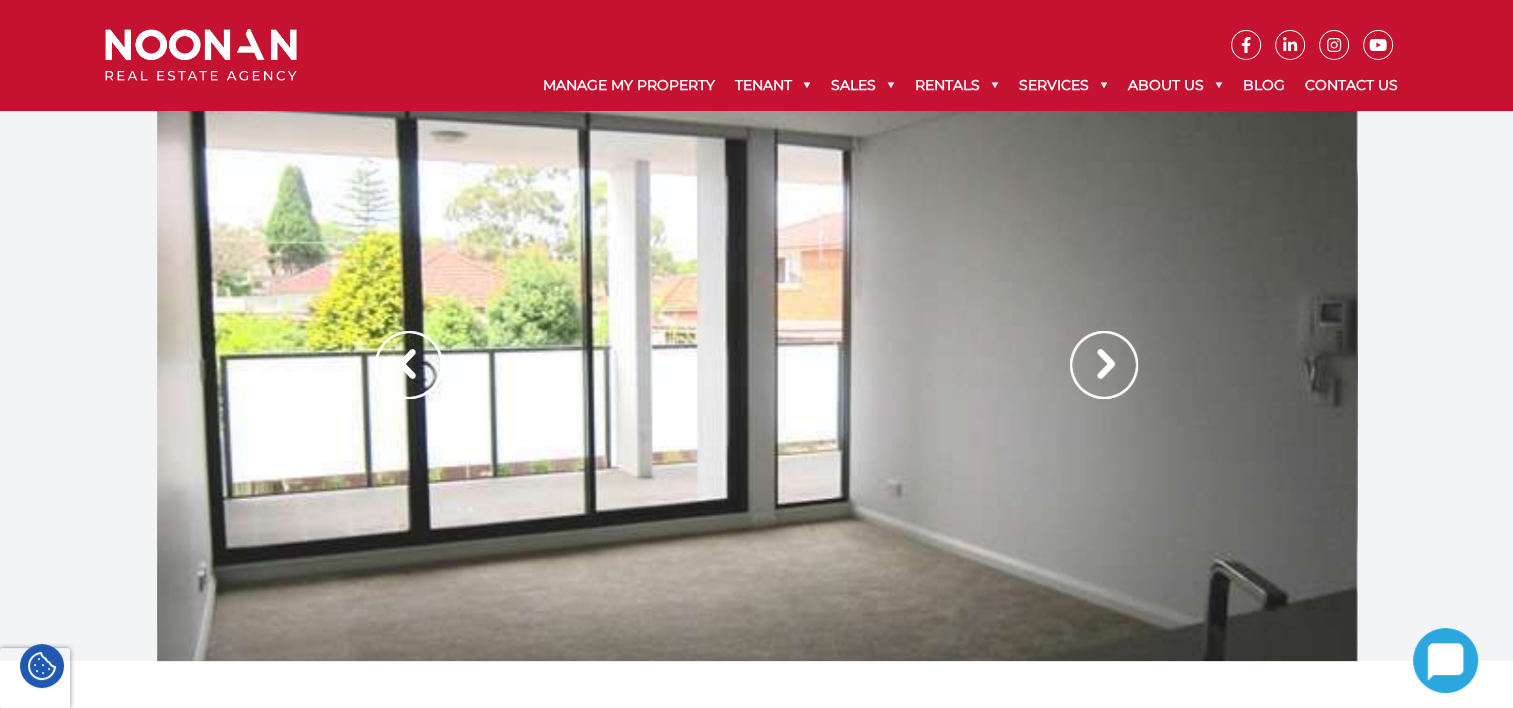 click at bounding box center (1104, 365) 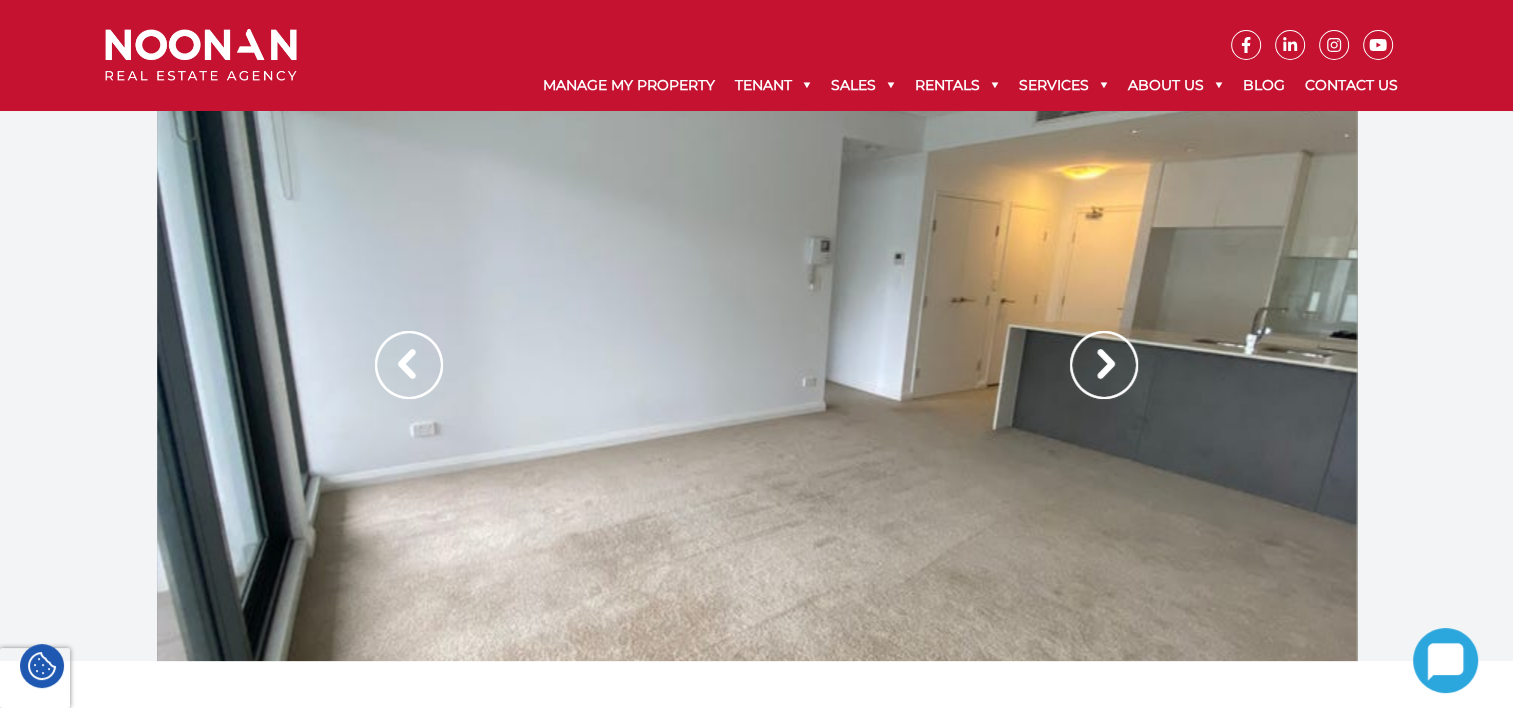 click at bounding box center [1104, 365] 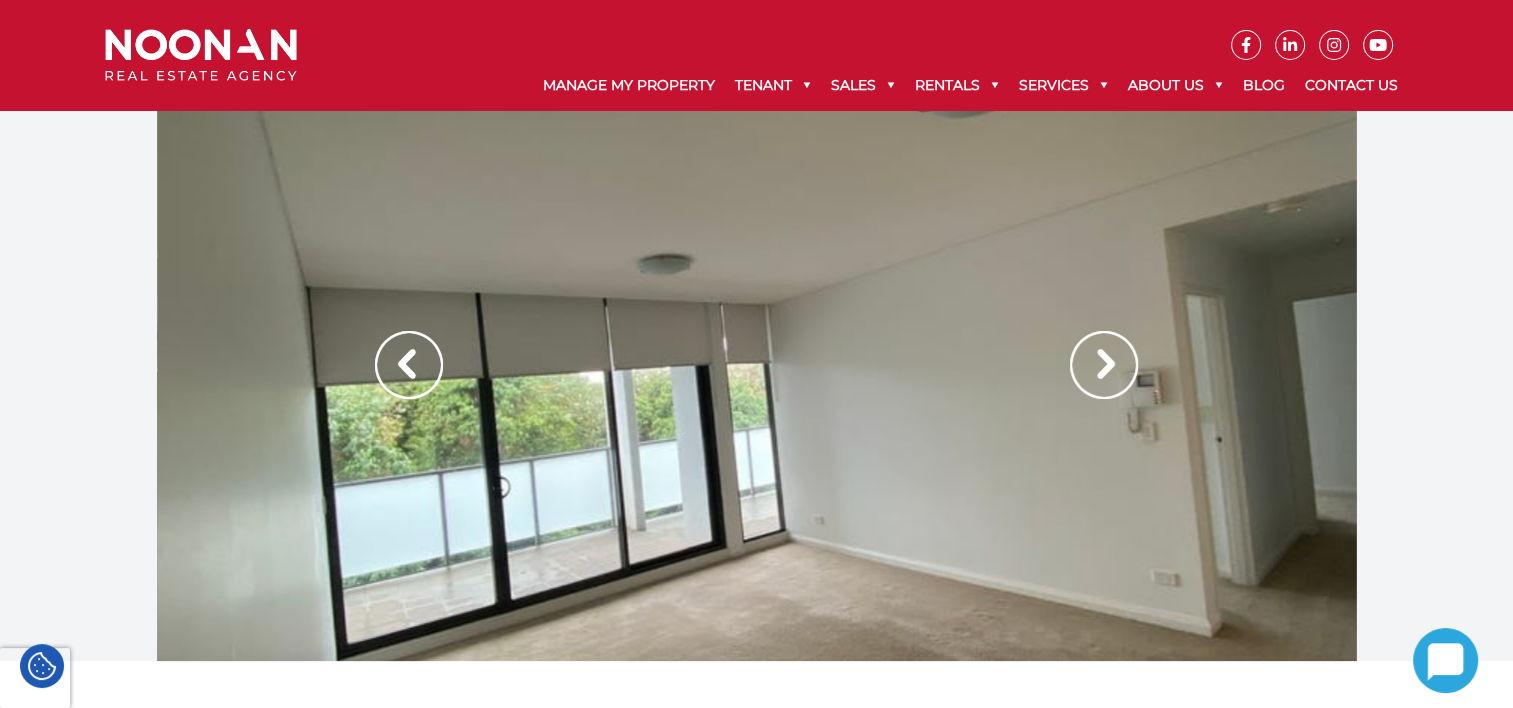 click at bounding box center [1104, 365] 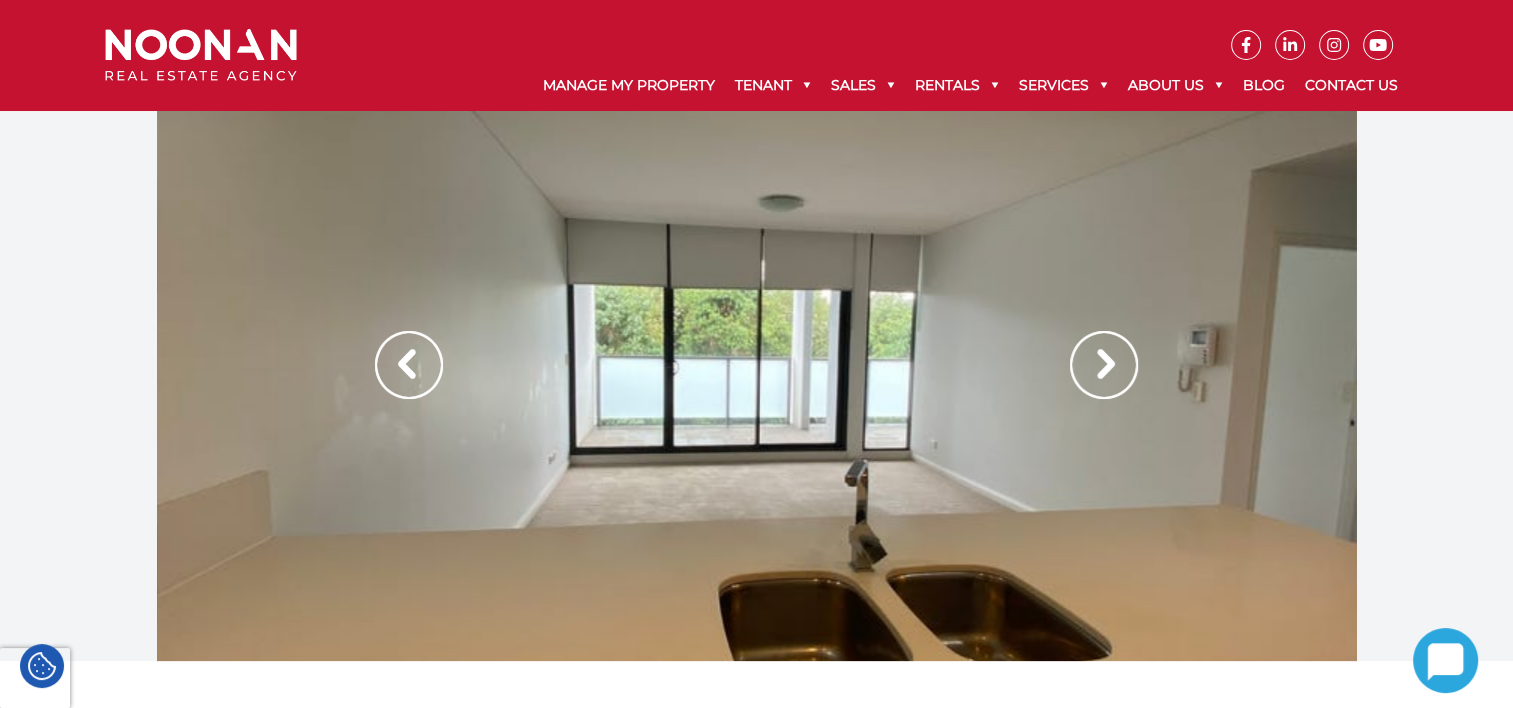 click at bounding box center [1104, 365] 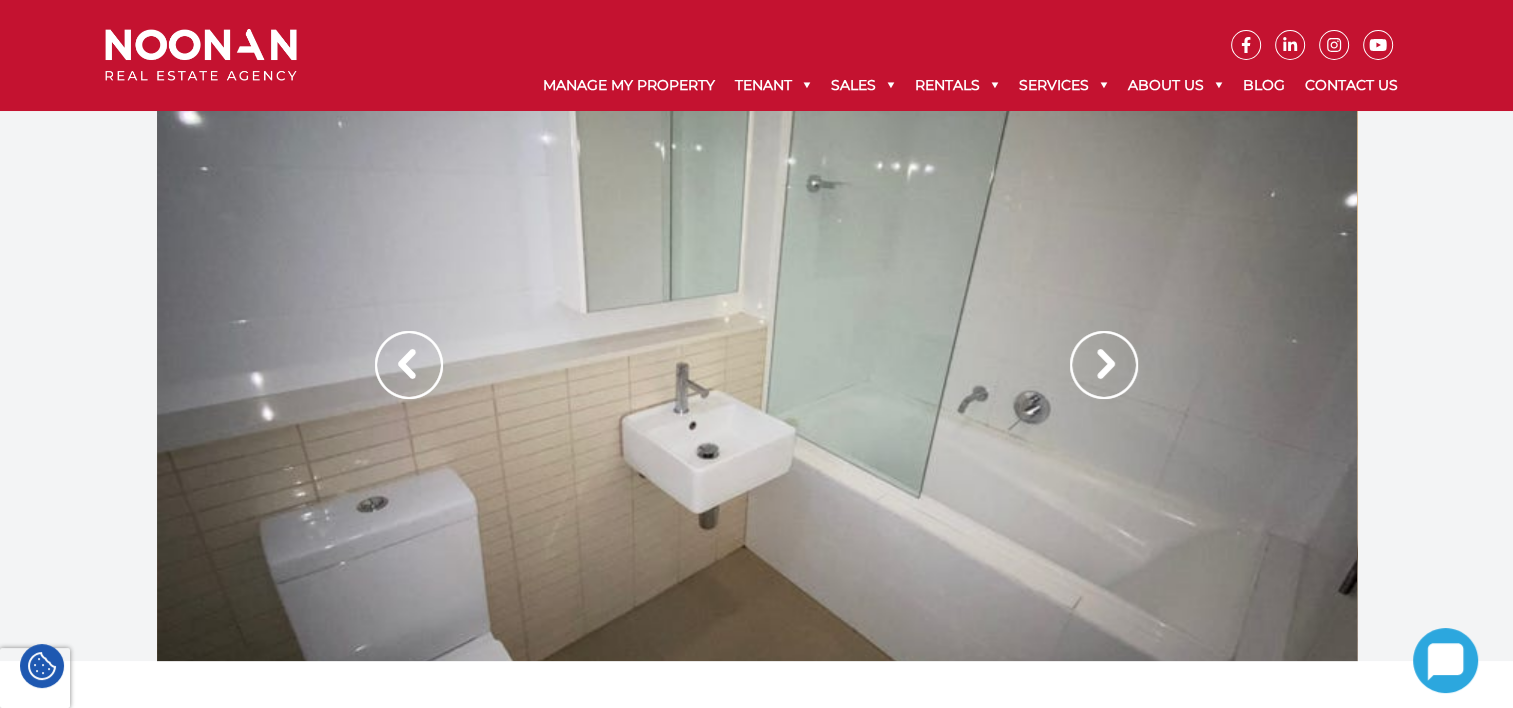 click at bounding box center (1104, 365) 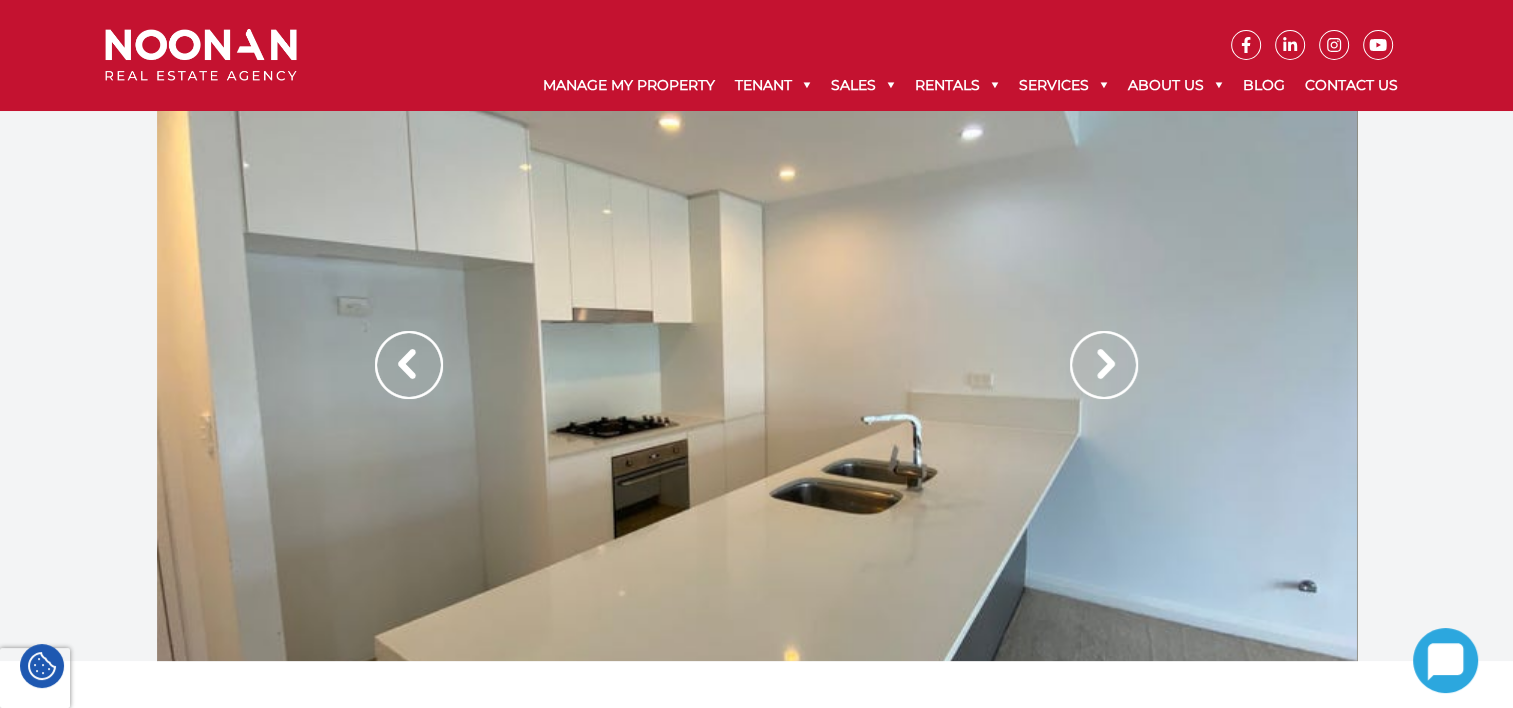click at bounding box center [1104, 365] 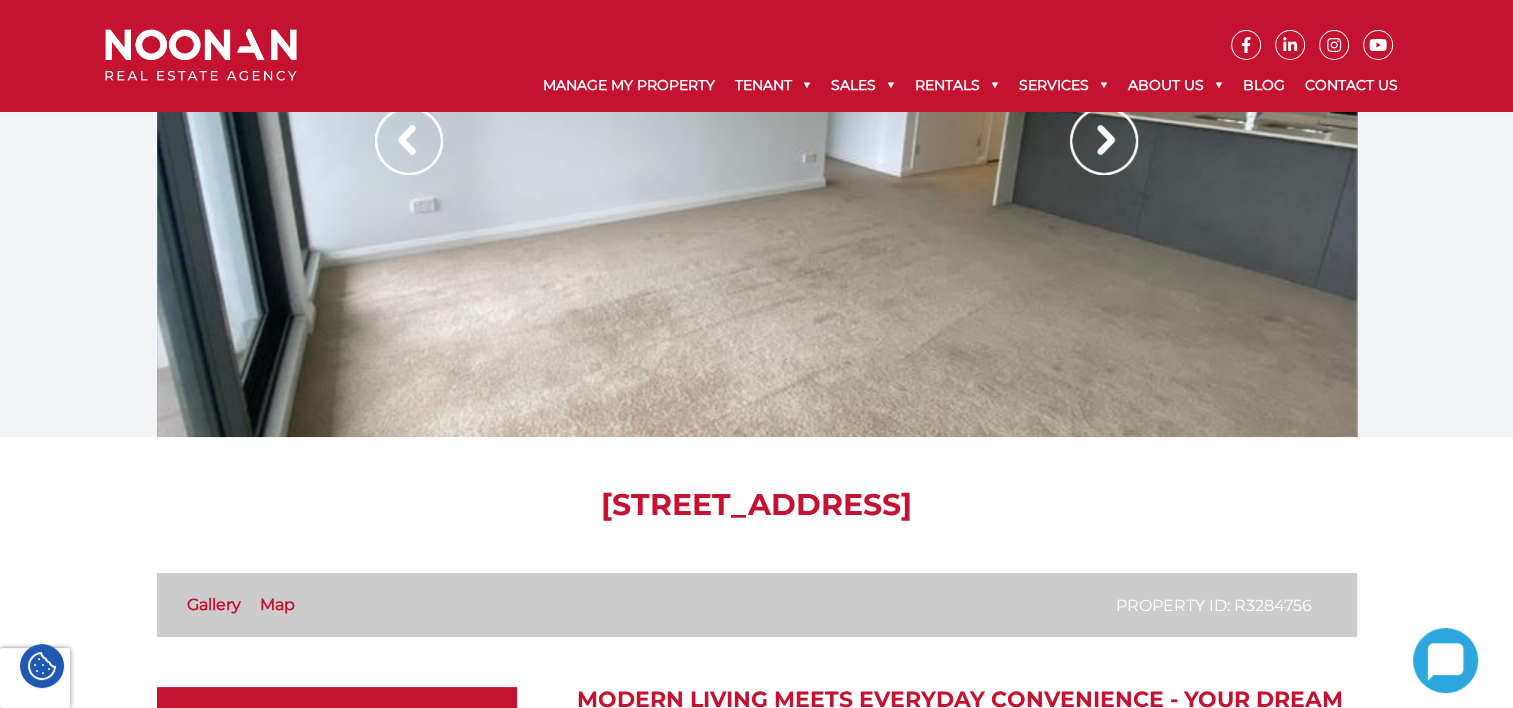scroll, scrollTop: 100, scrollLeft: 0, axis: vertical 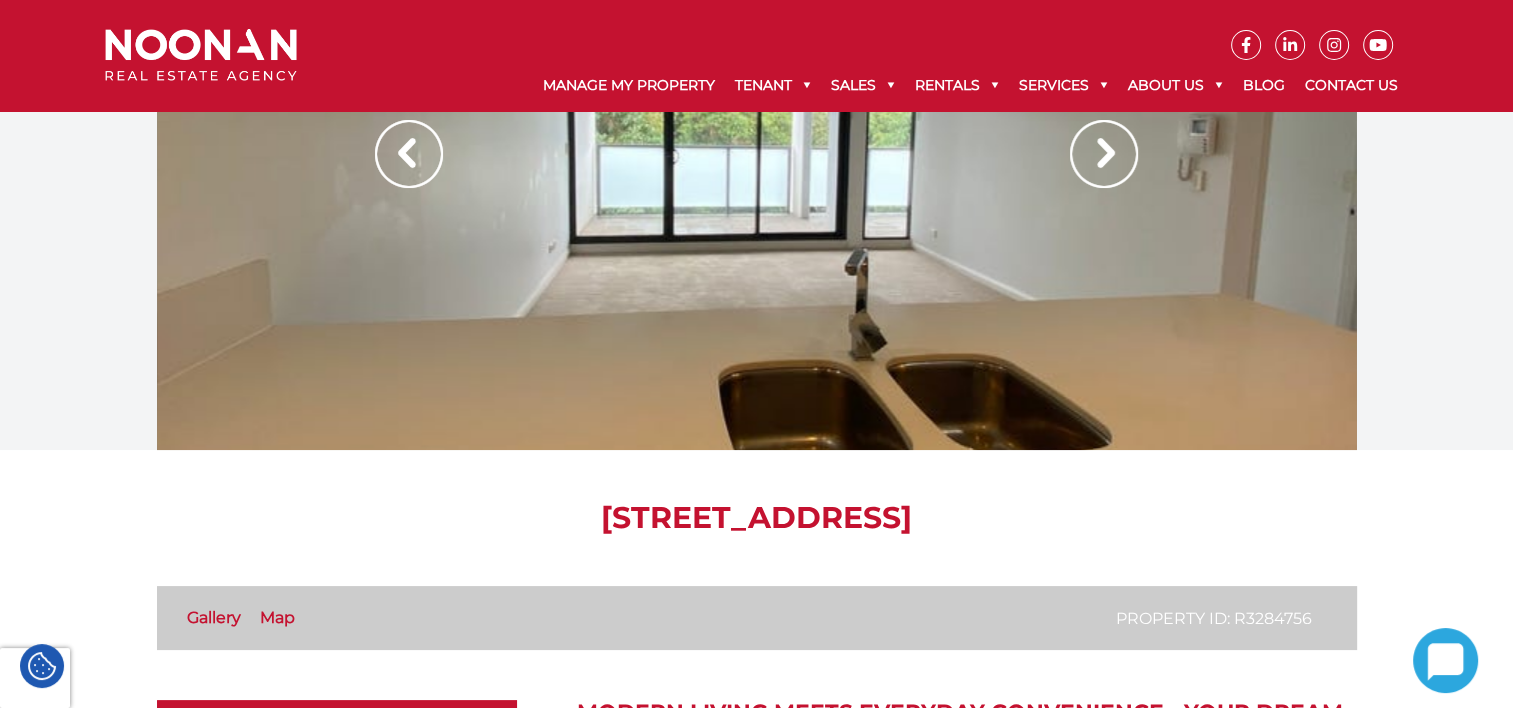 click on "B105/11 Mashman Avenue, KINGSGROVE  NSW  2208" at bounding box center [757, 518] 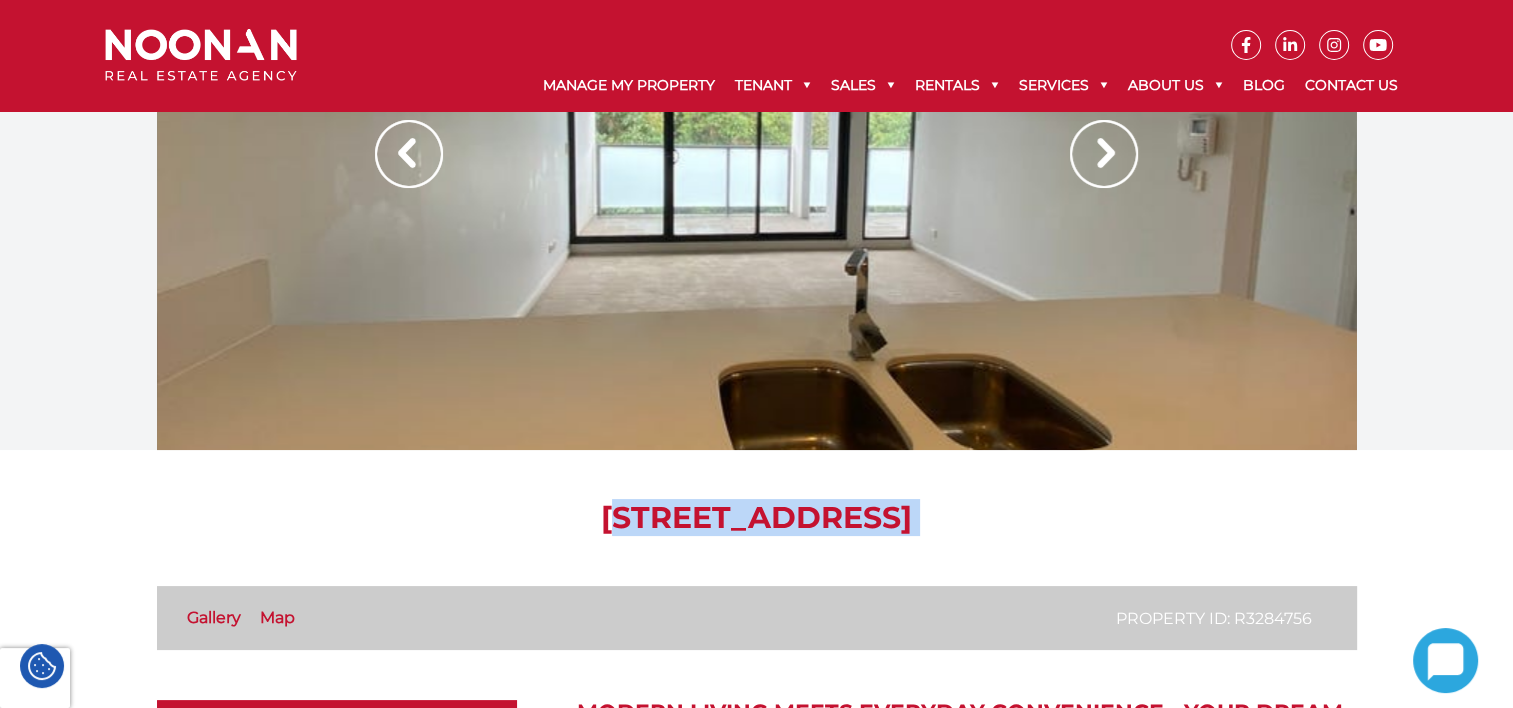 click on "B105/11 Mashman Avenue, KINGSGROVE  NSW  2208" at bounding box center (757, 518) 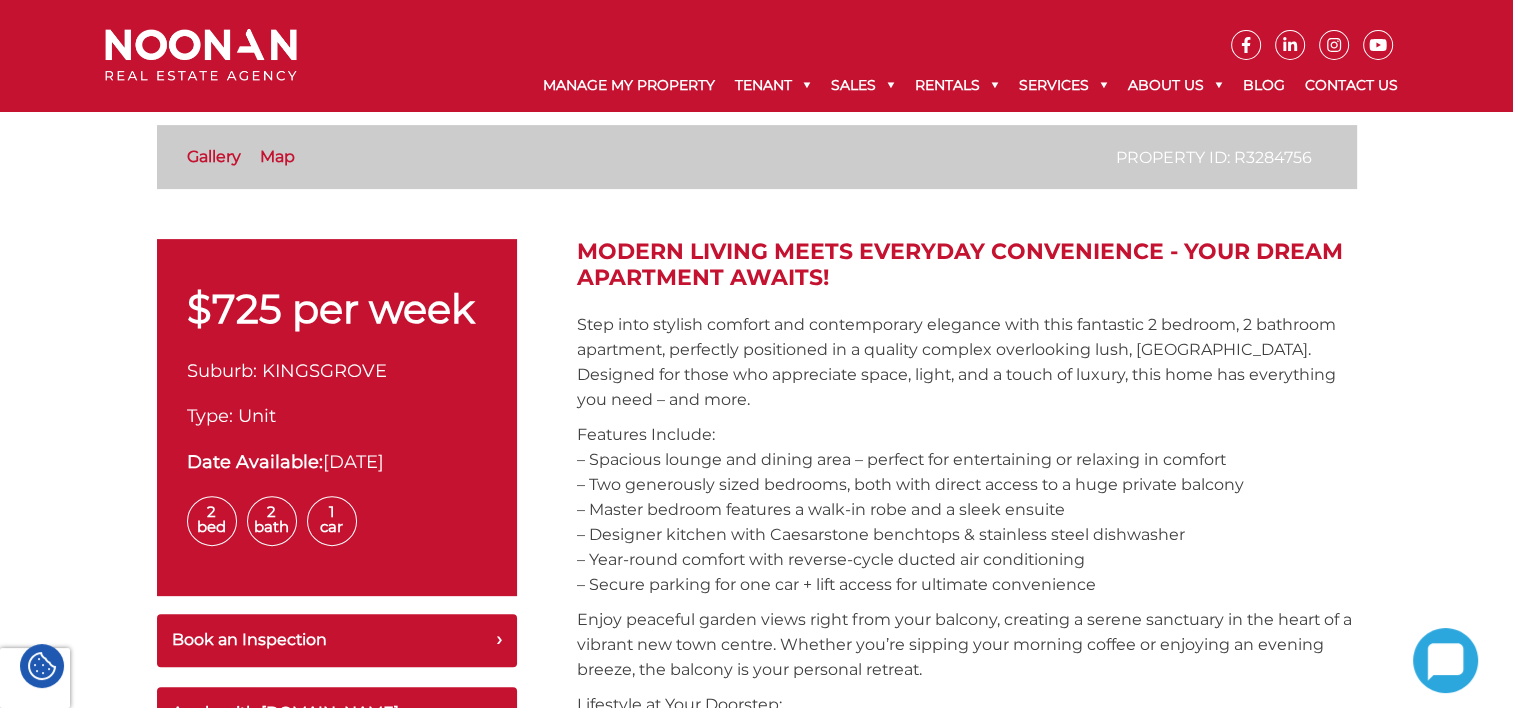 scroll, scrollTop: 600, scrollLeft: 0, axis: vertical 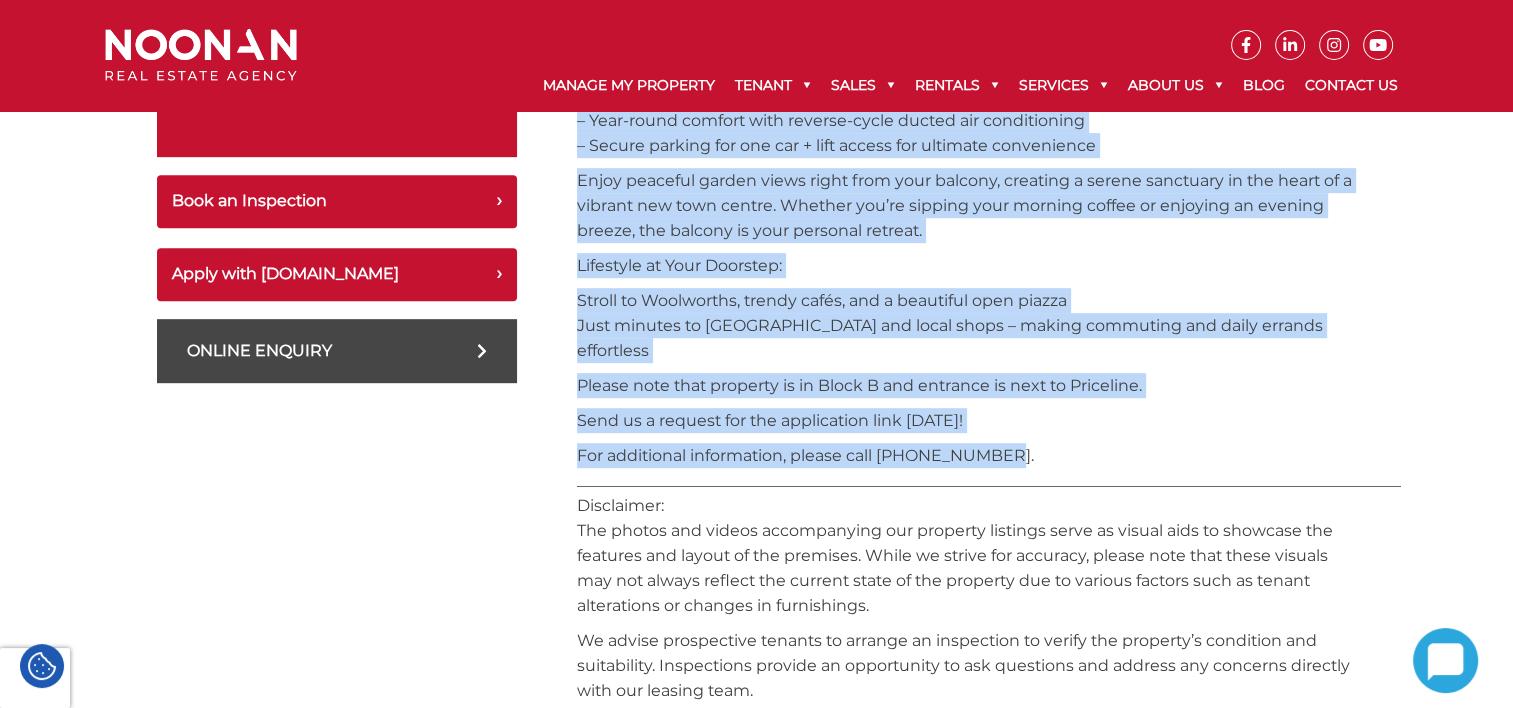 drag, startPoint x: 588, startPoint y: 218, endPoint x: 1022, endPoint y: 458, distance: 495.9395 